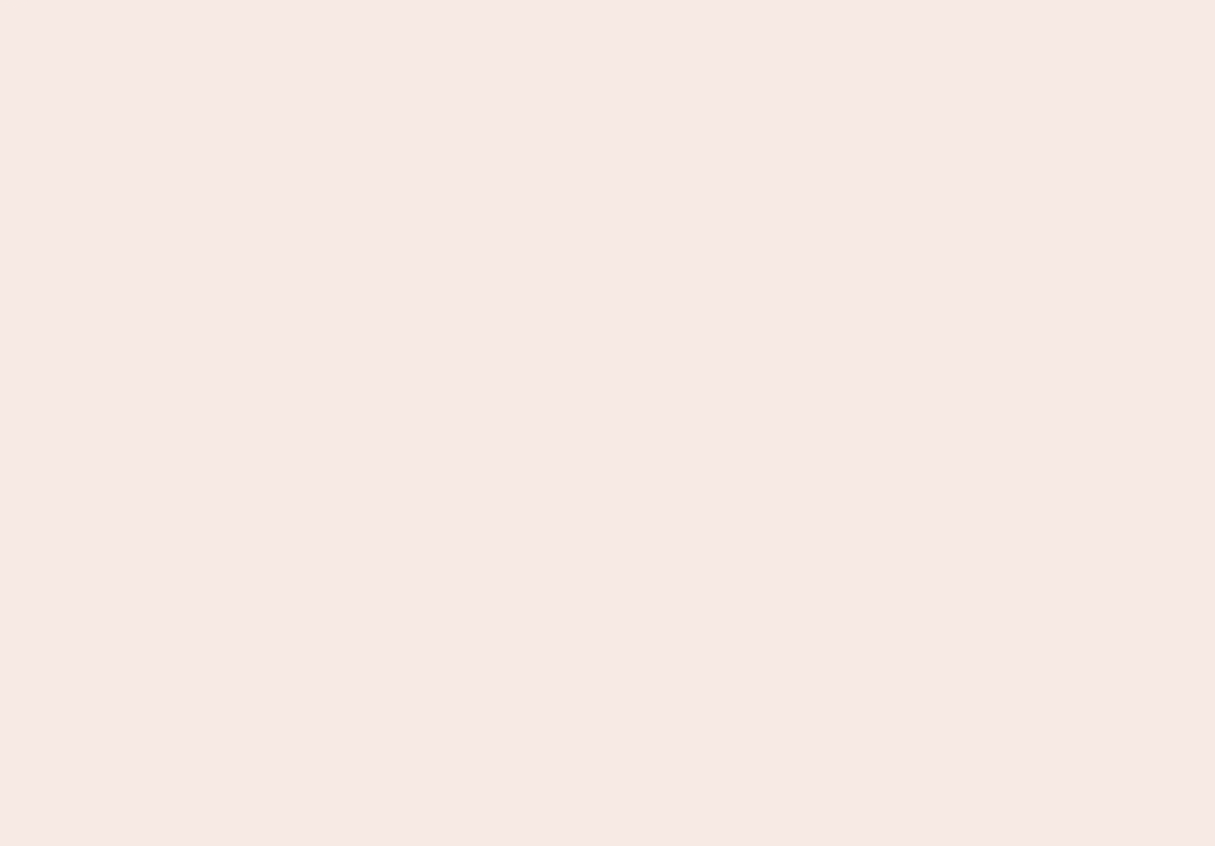 scroll, scrollTop: 0, scrollLeft: 0, axis: both 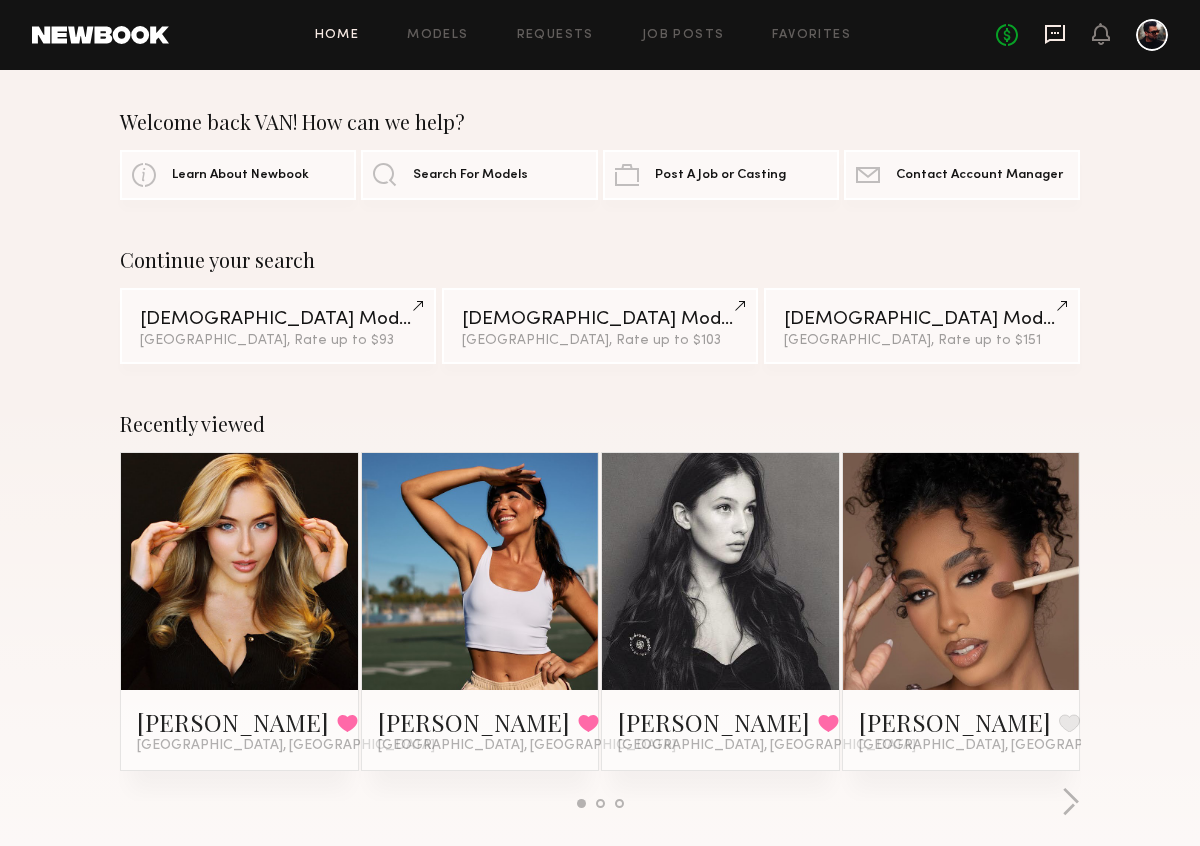 click 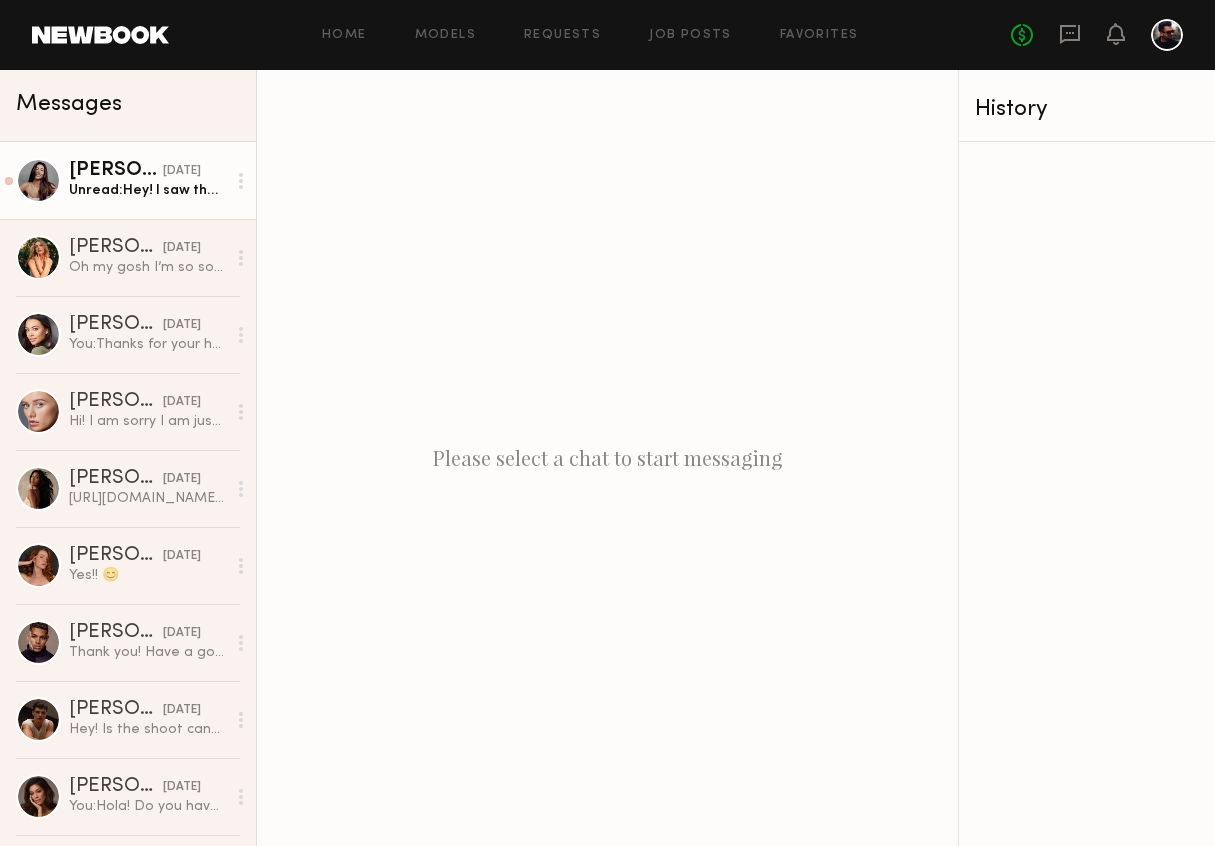 click on "Elke K. yesterday Unread:  Hey! I saw the booking request for tomorrow. Any chance you can add some fuel allowance as it’s a good 2 hour drive" 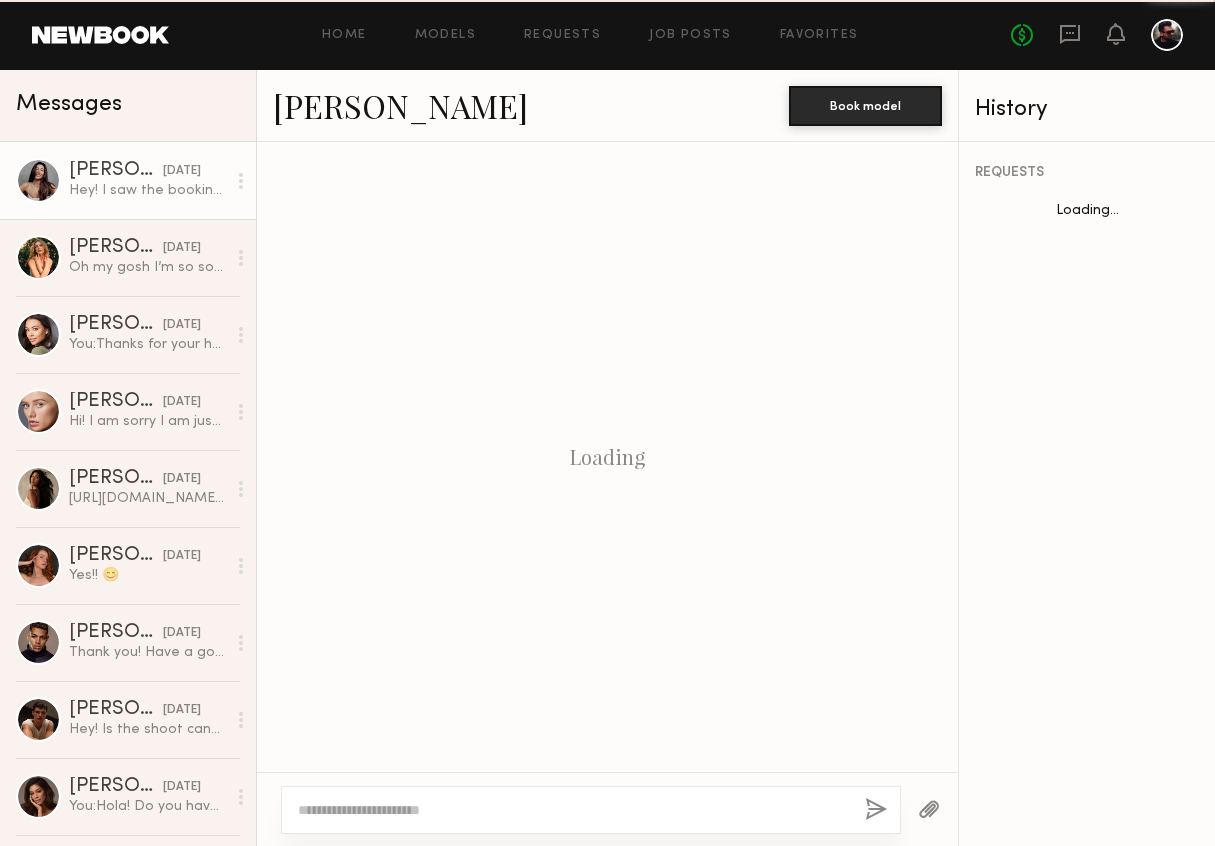 scroll, scrollTop: 966, scrollLeft: 0, axis: vertical 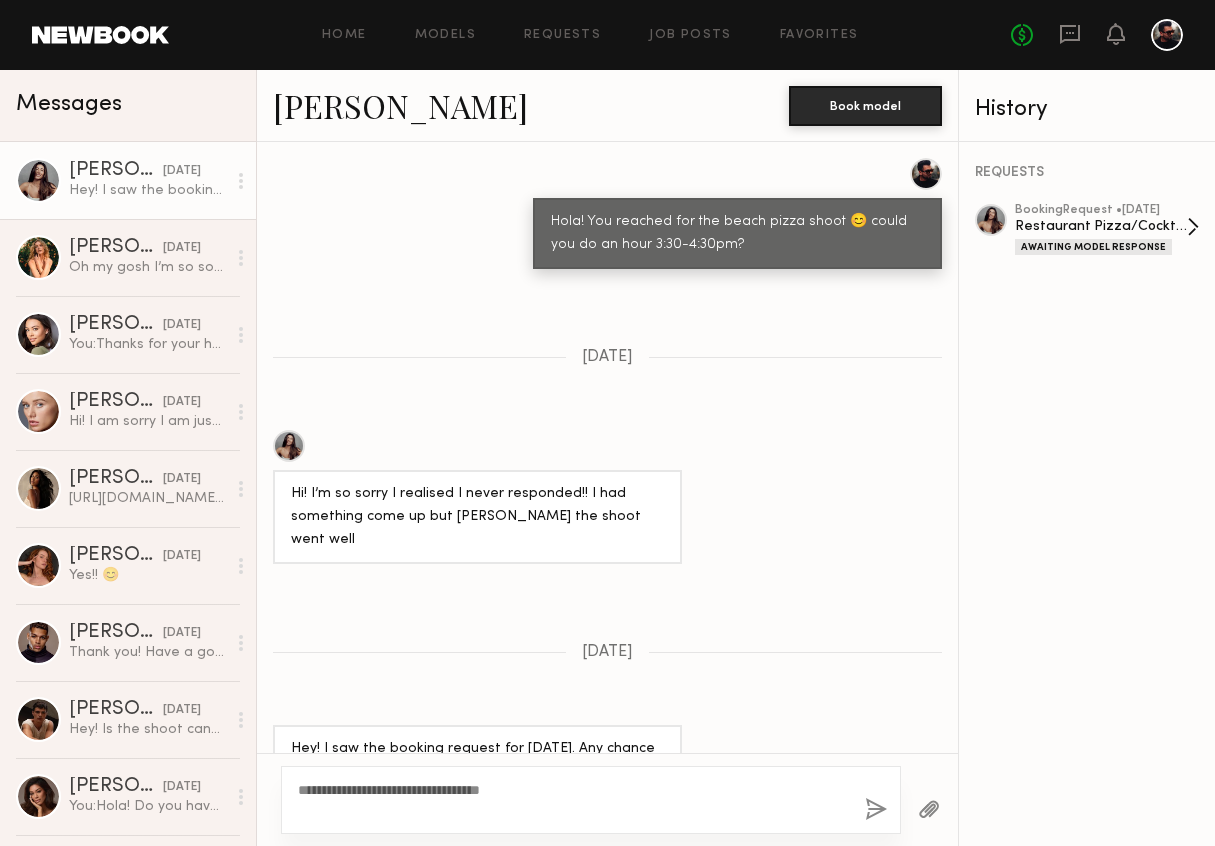 click on "booking  Request •  07/29/2025 Restaurant Pizza/Cocktail Reels shoot Awaiting Model Response" 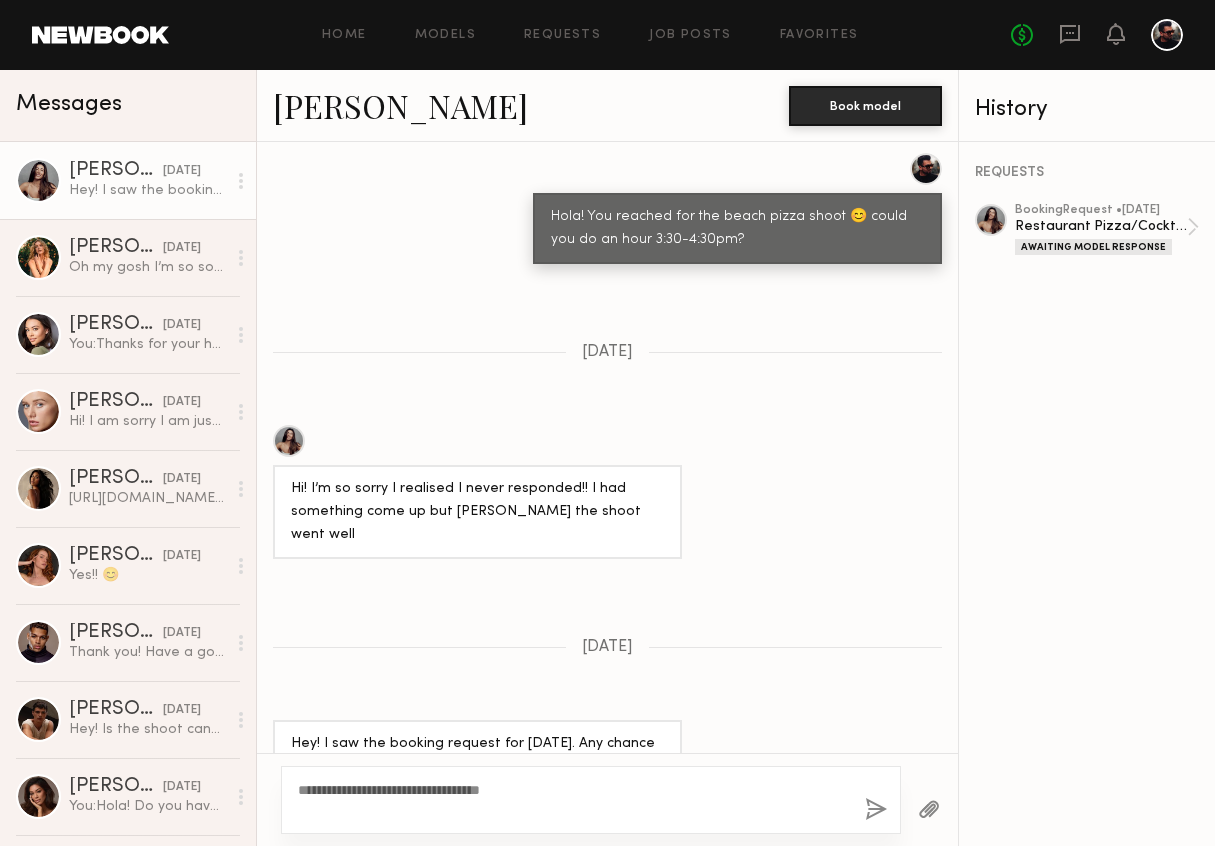 scroll, scrollTop: 984, scrollLeft: 0, axis: vertical 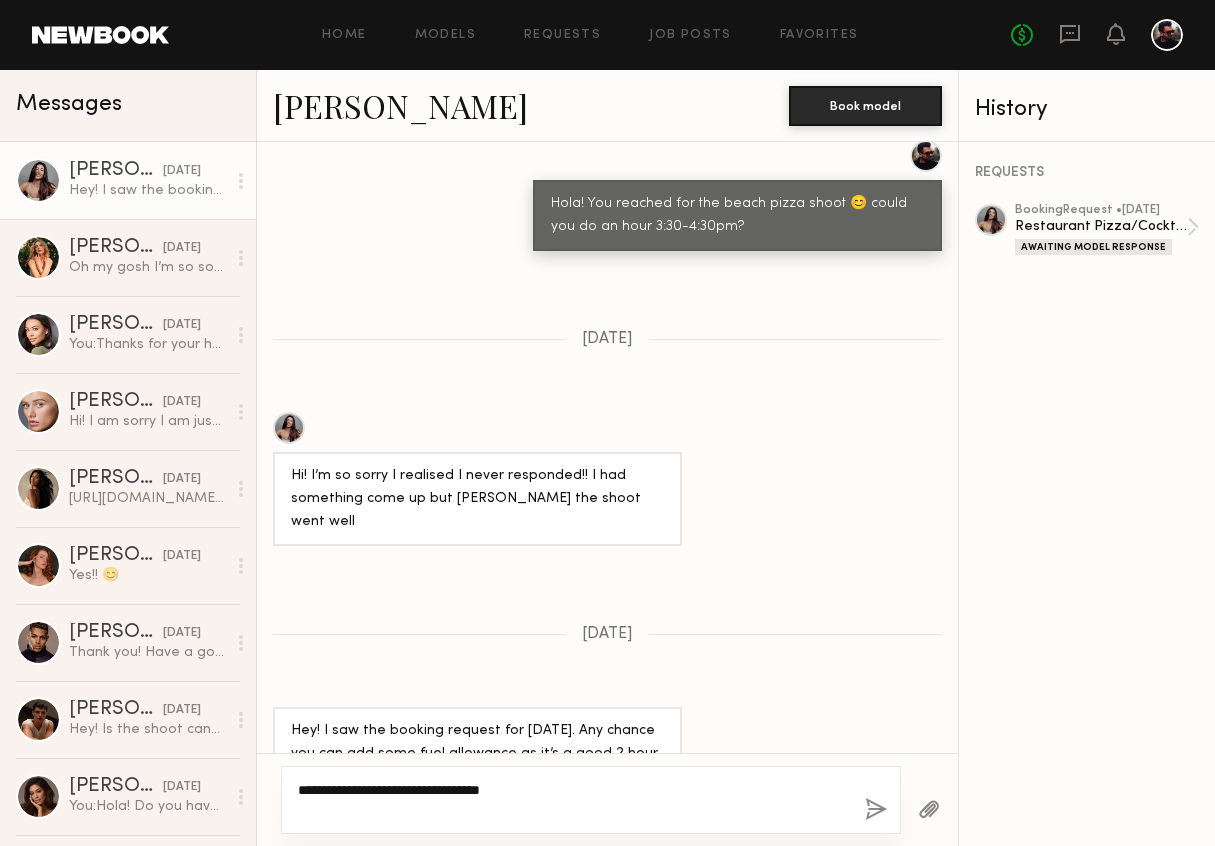 click on "**********" 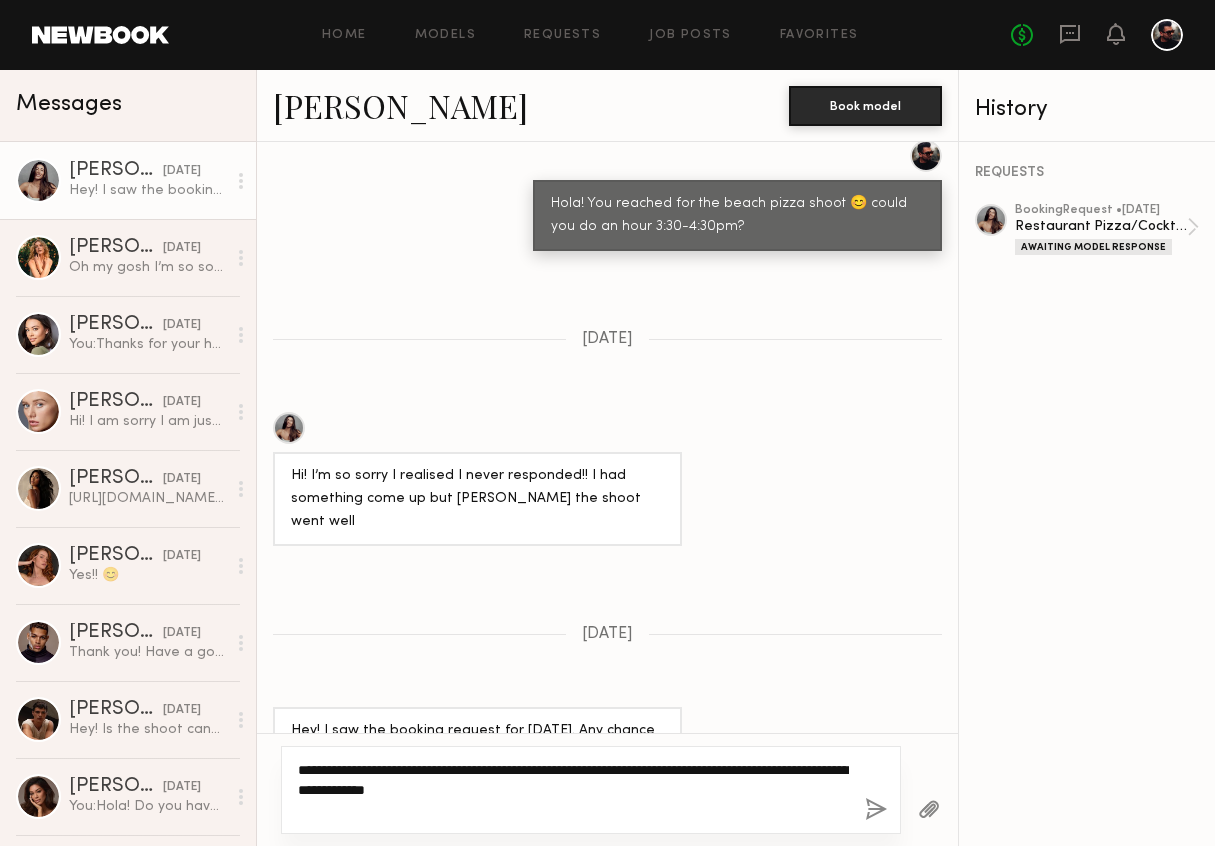 type on "**********" 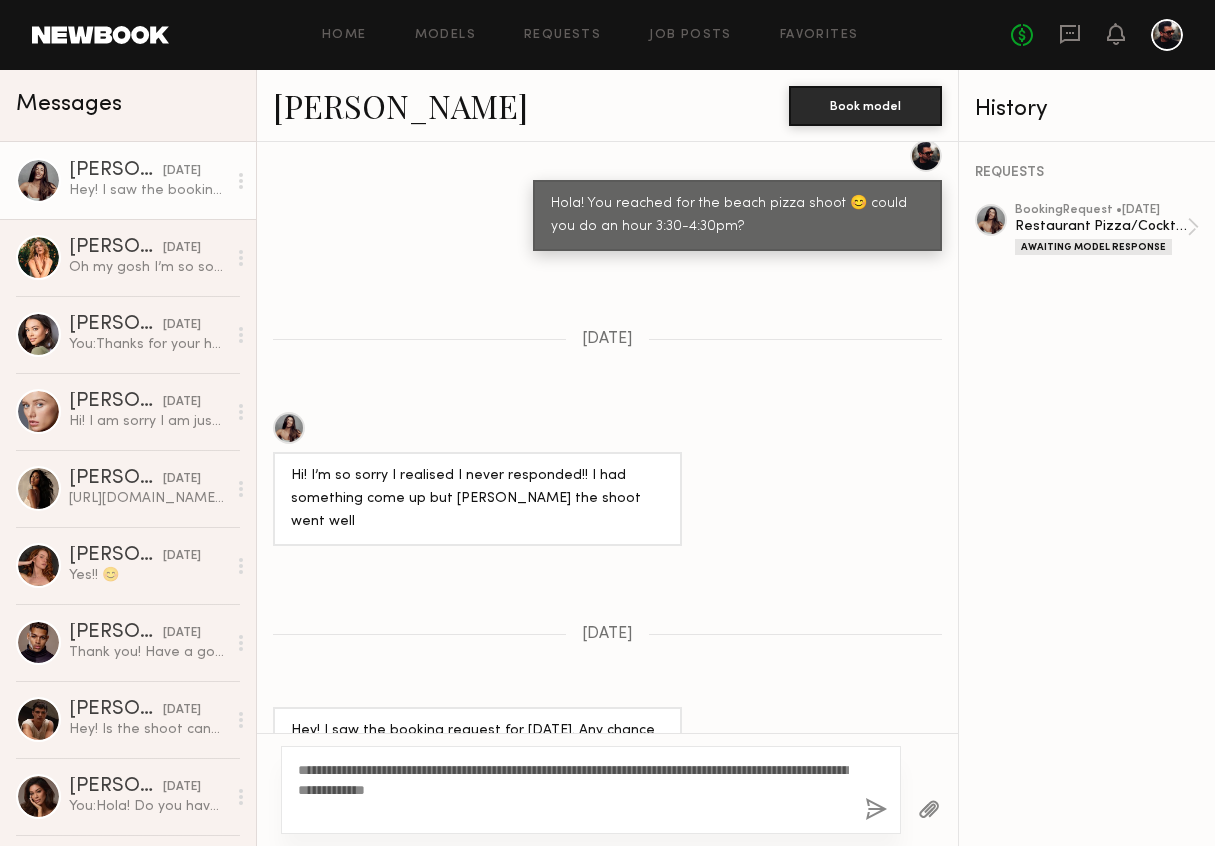 click 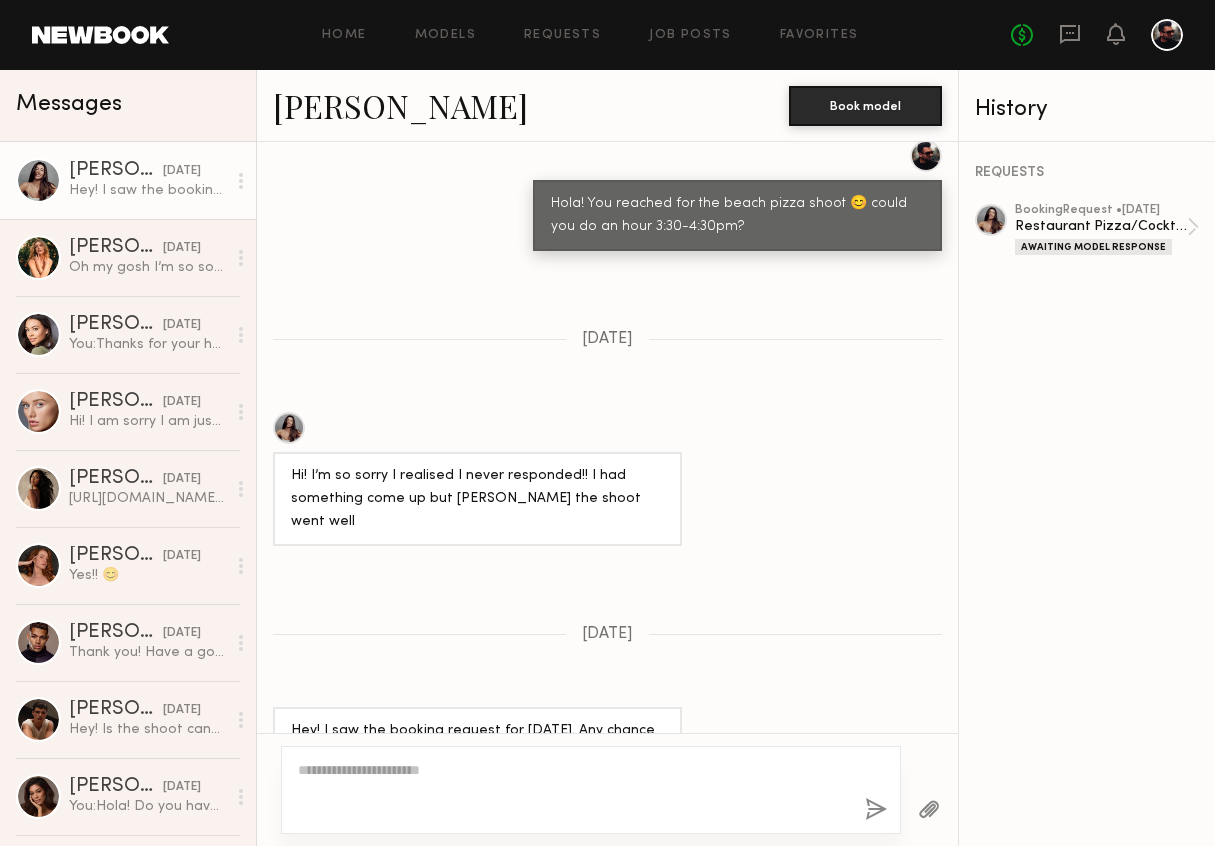 scroll, scrollTop: 1220, scrollLeft: 0, axis: vertical 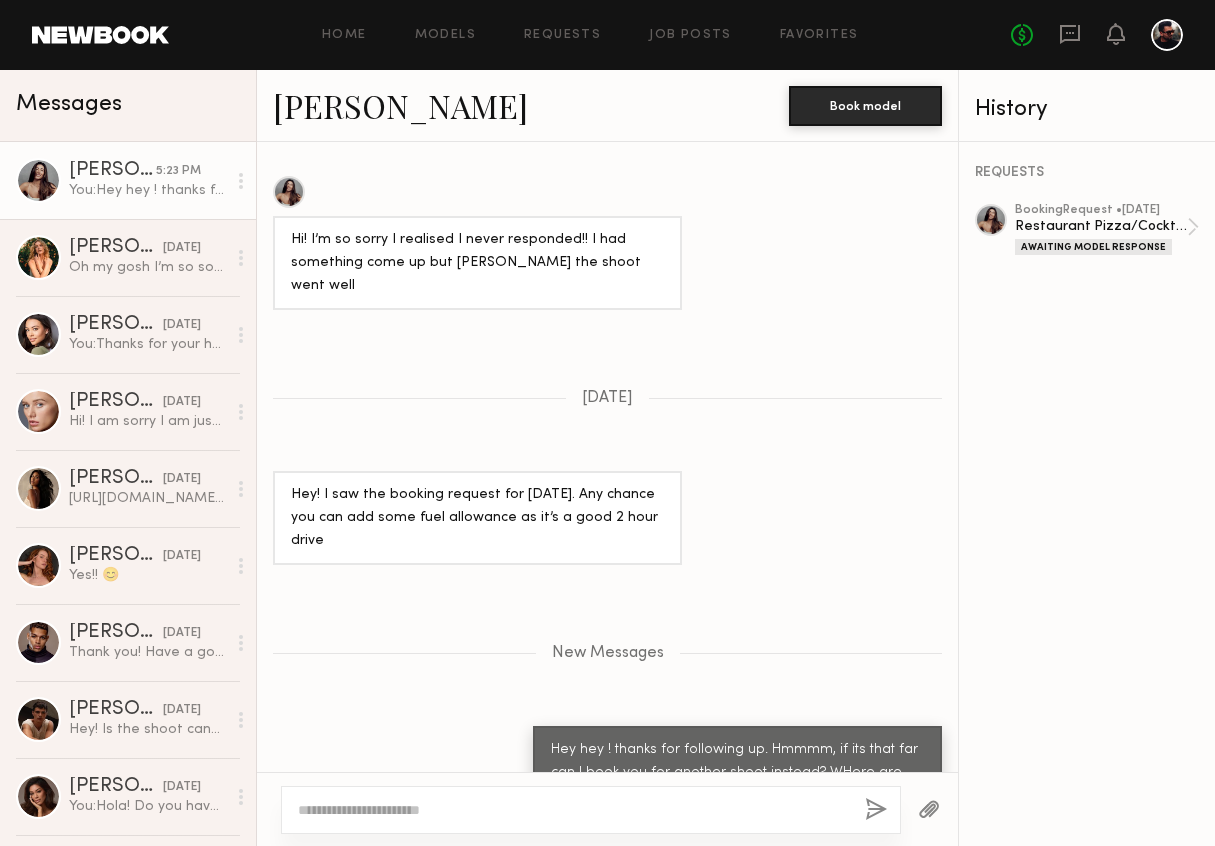 click 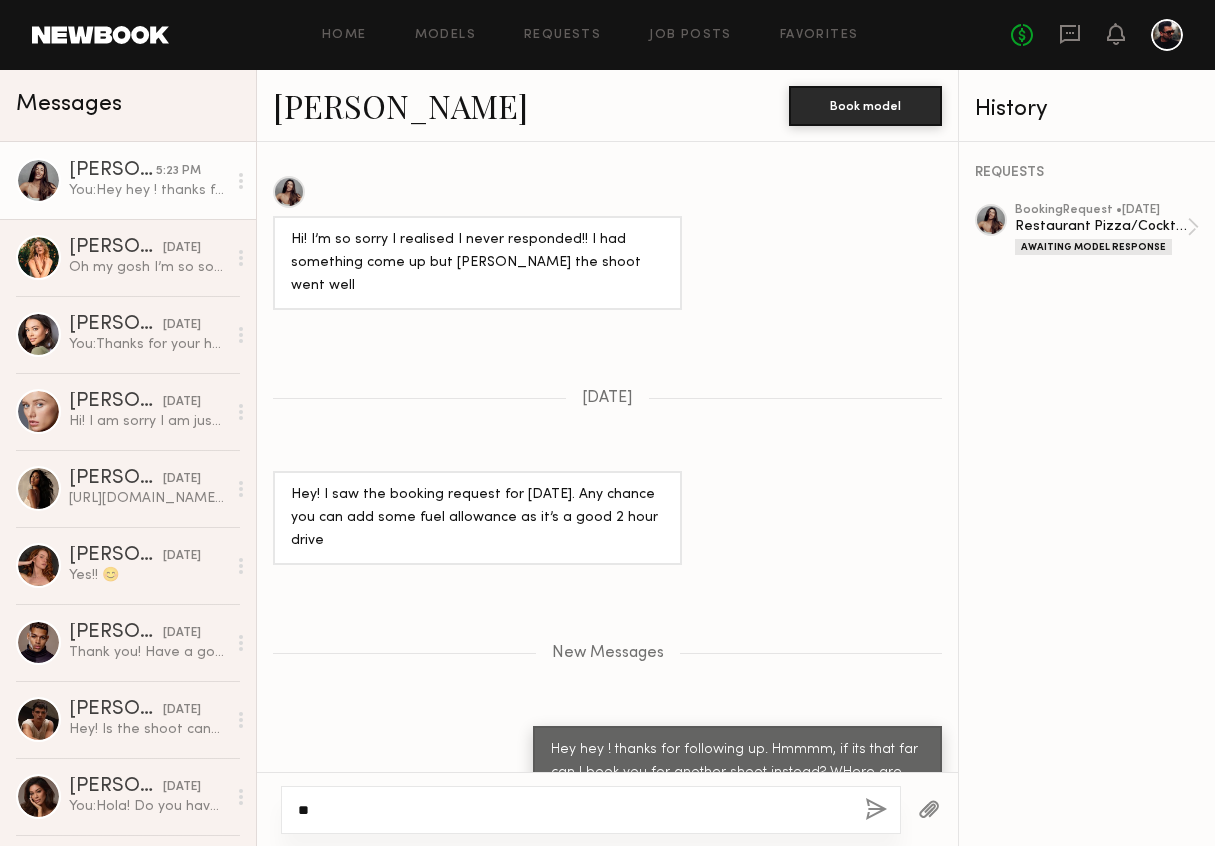 type on "*" 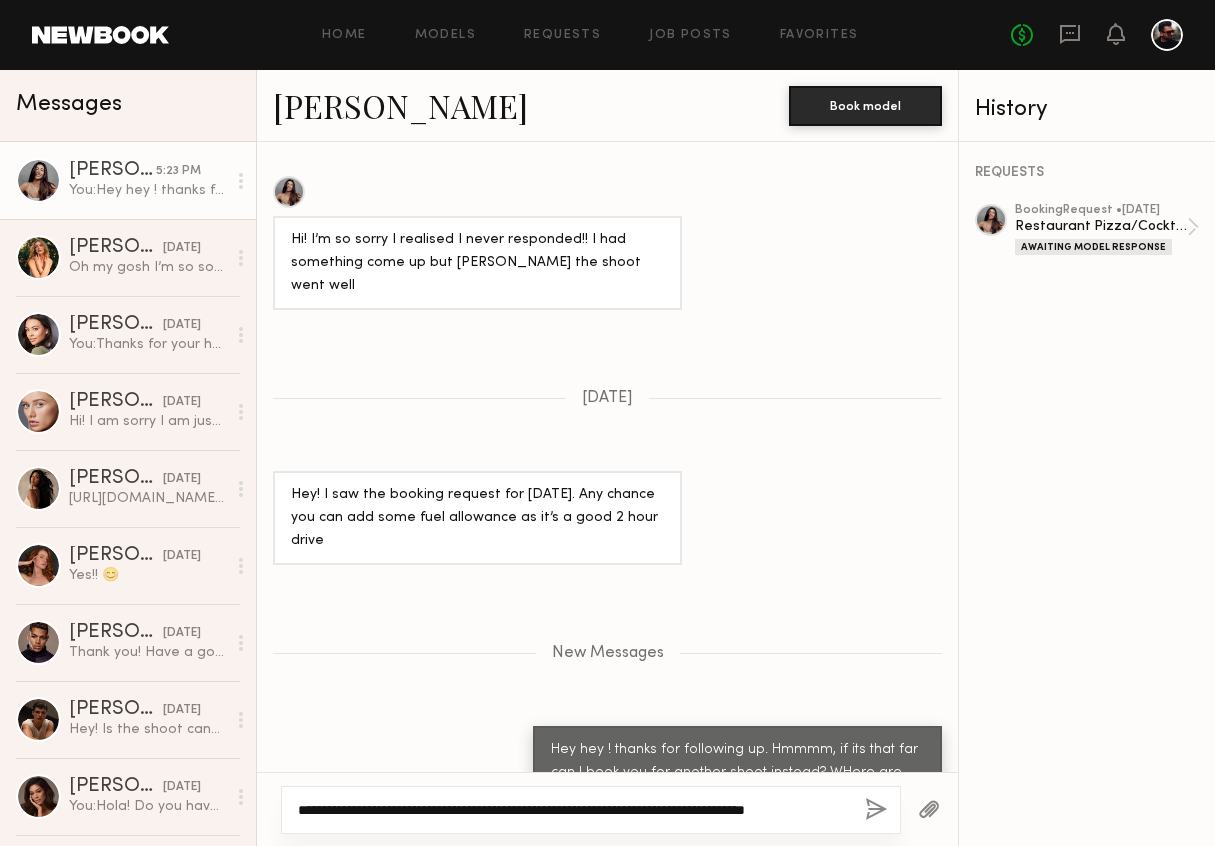 scroll, scrollTop: 1238, scrollLeft: 0, axis: vertical 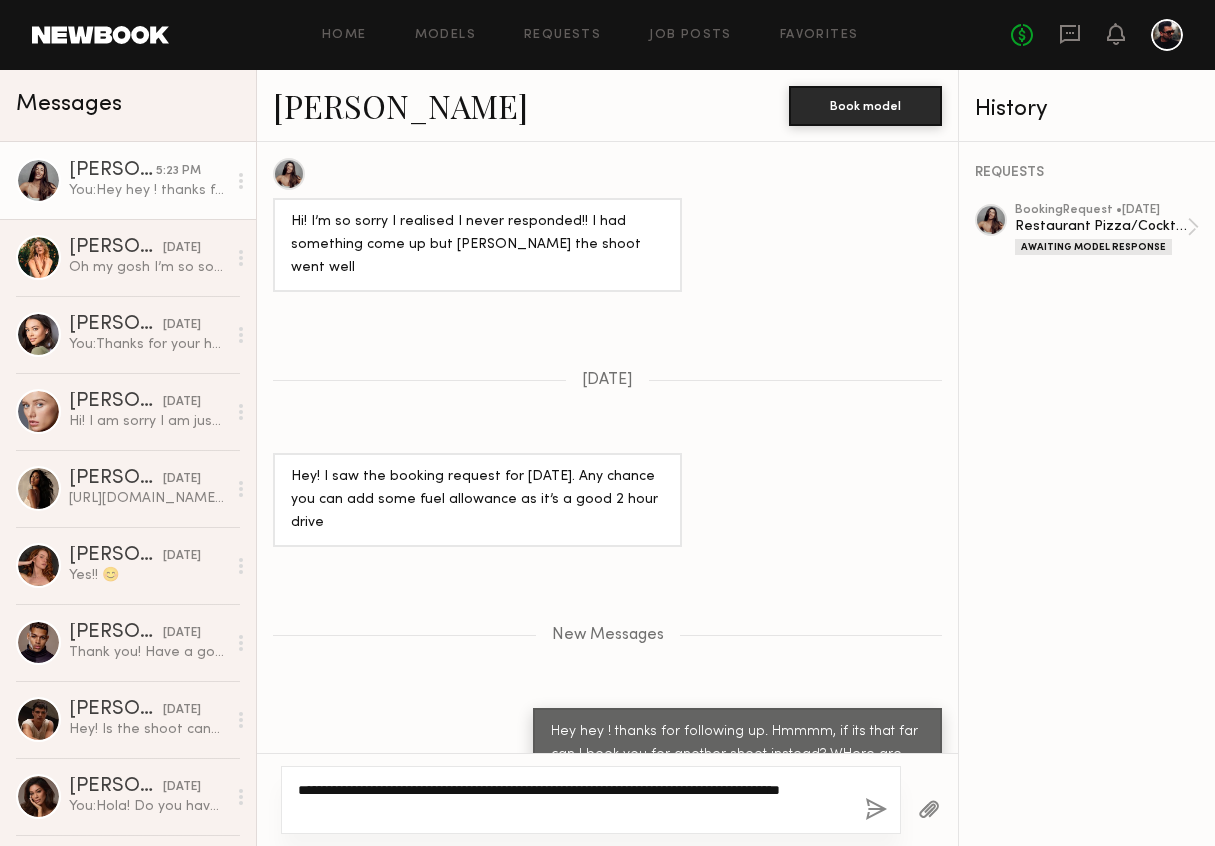 type on "**********" 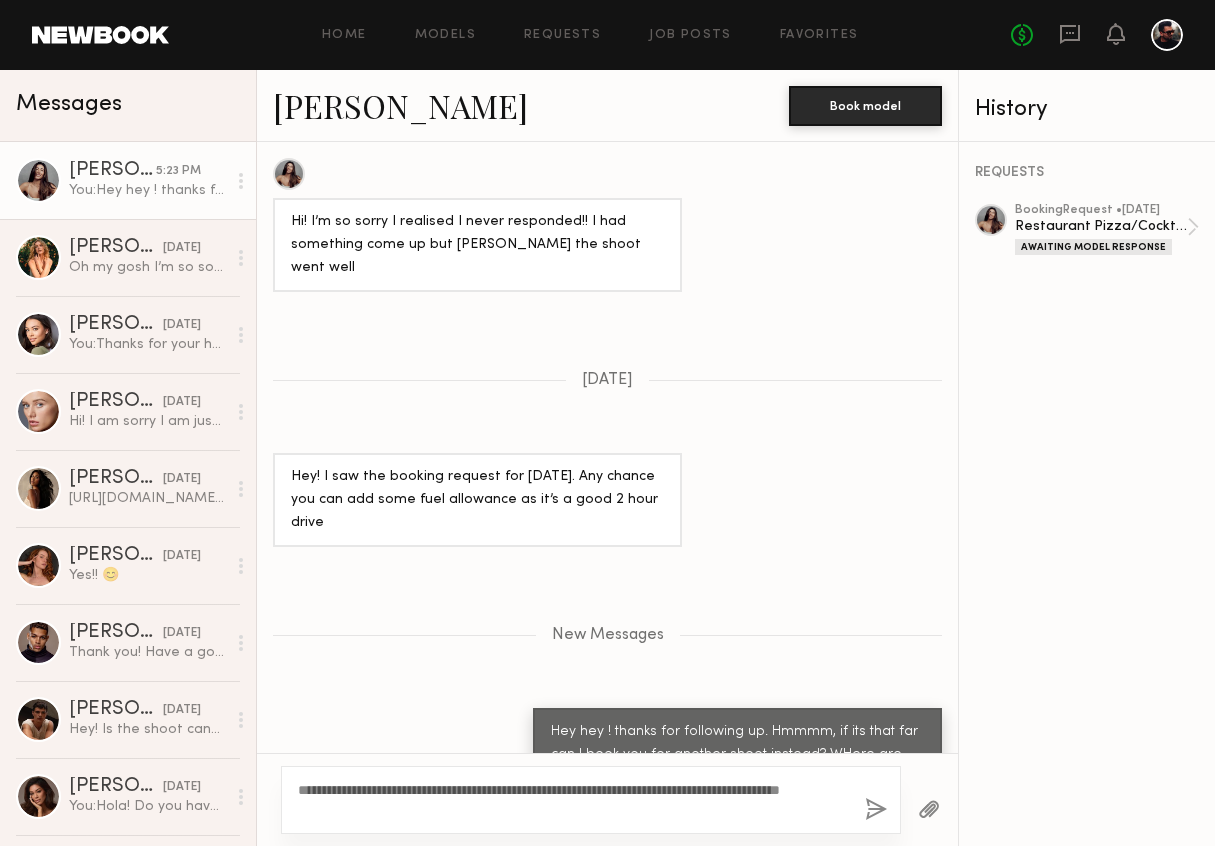click 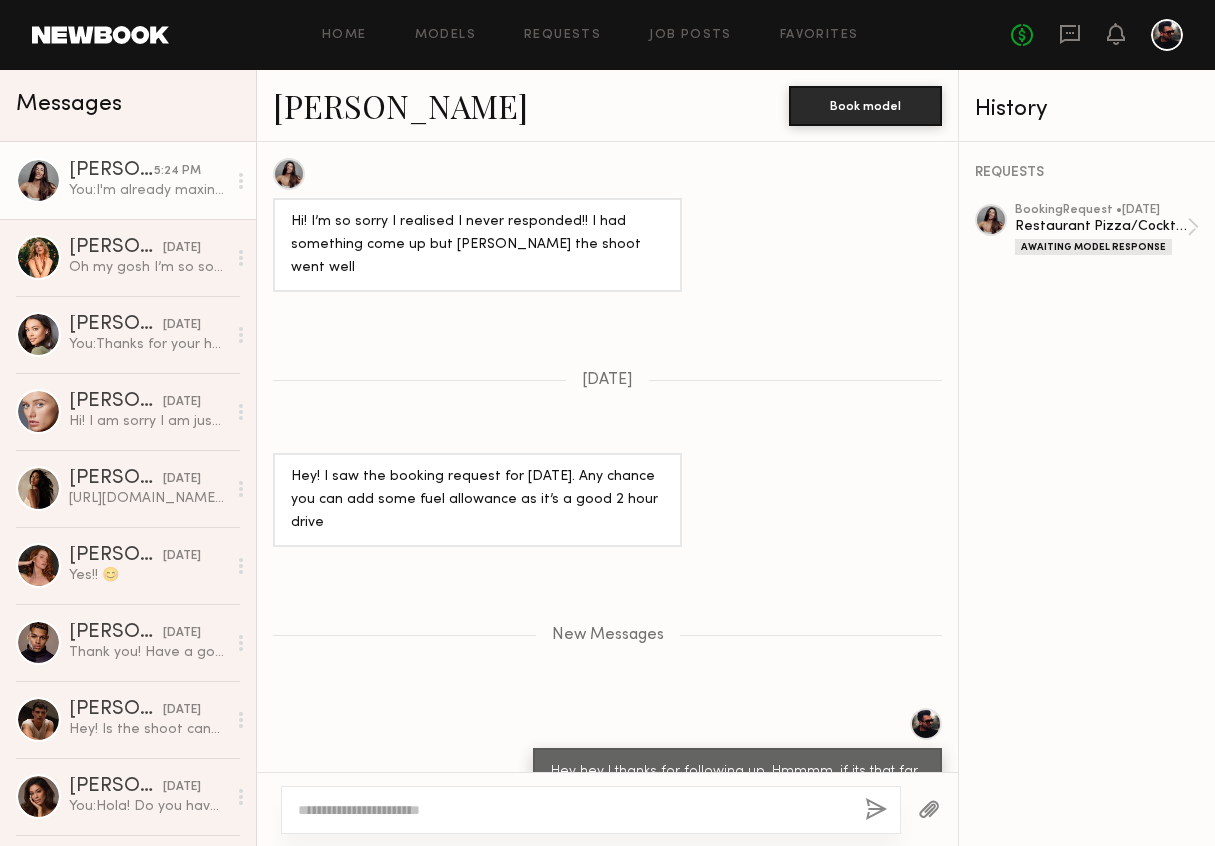 scroll, scrollTop: 1339, scrollLeft: 0, axis: vertical 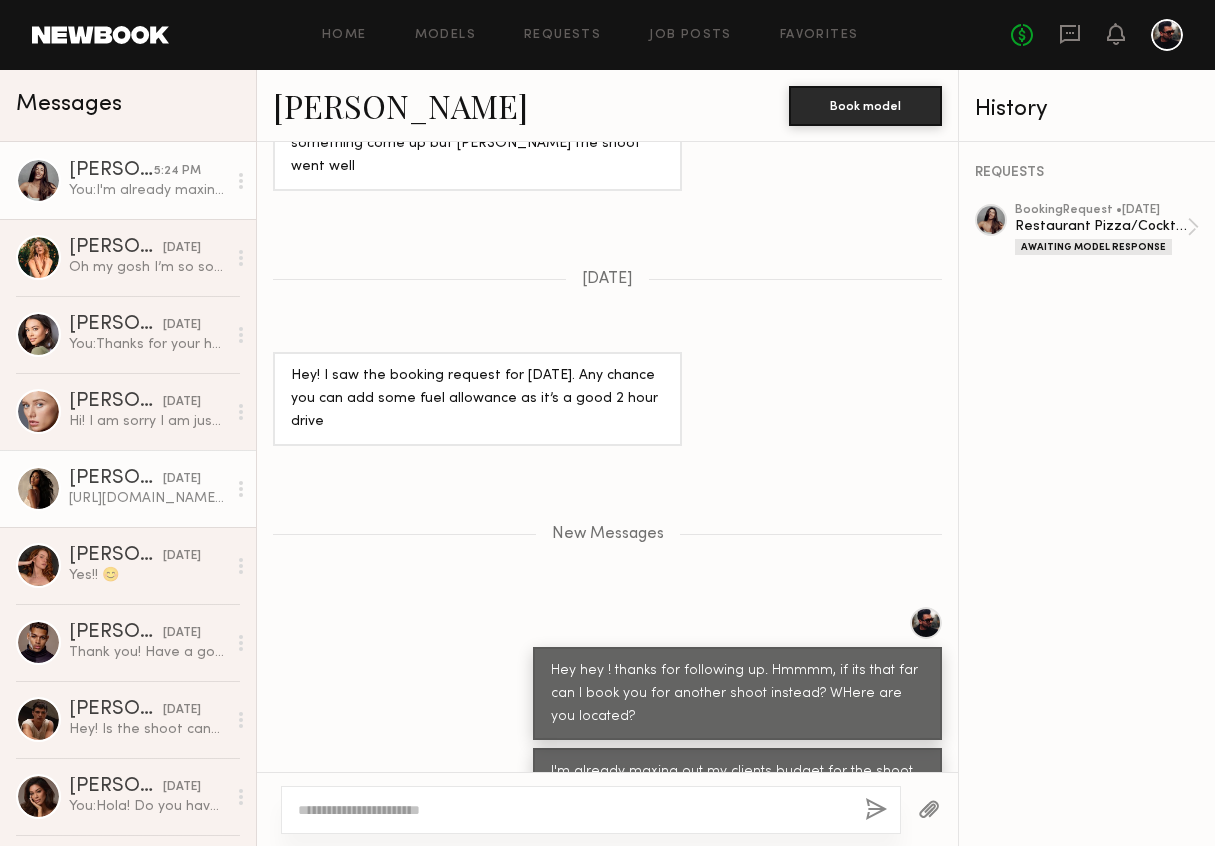 click on "[URL][DOMAIN_NAME] here is my instagram if you want to message me directly" 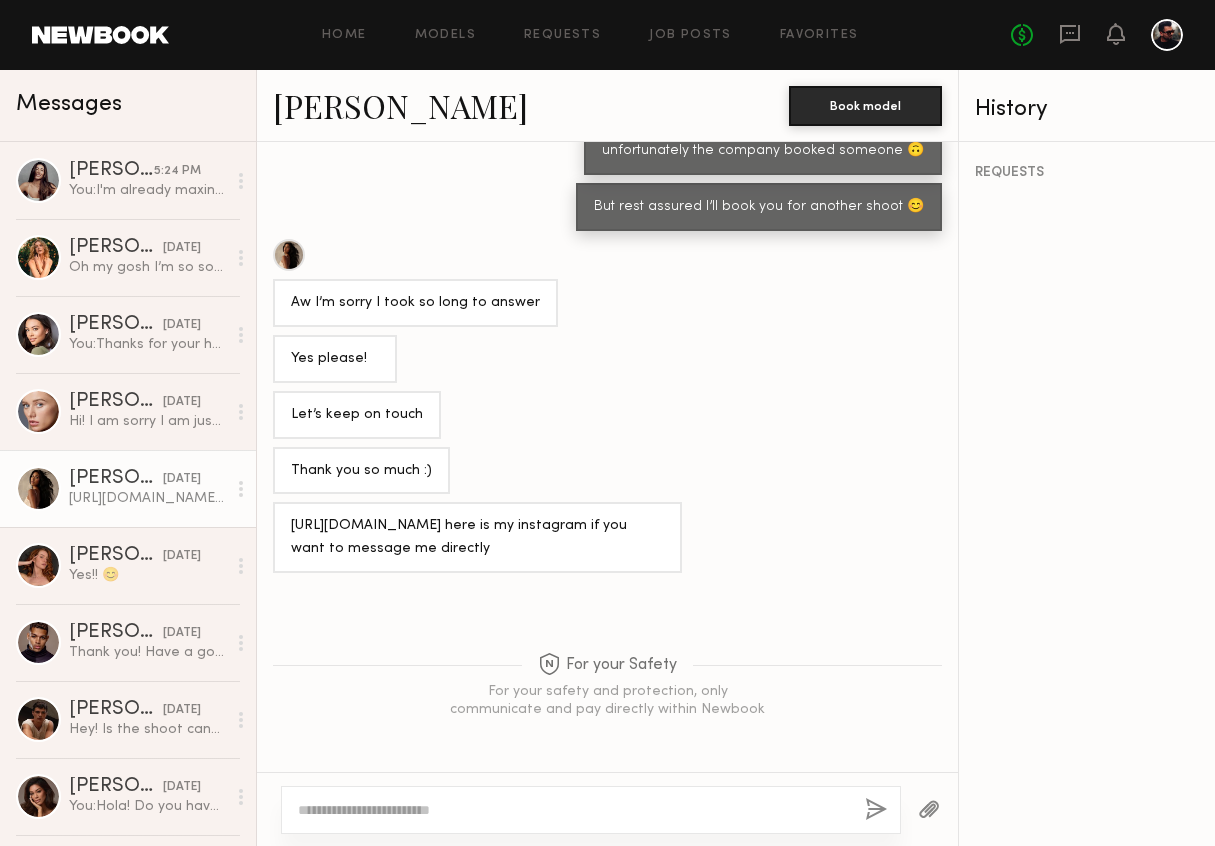 scroll, scrollTop: 470, scrollLeft: 0, axis: vertical 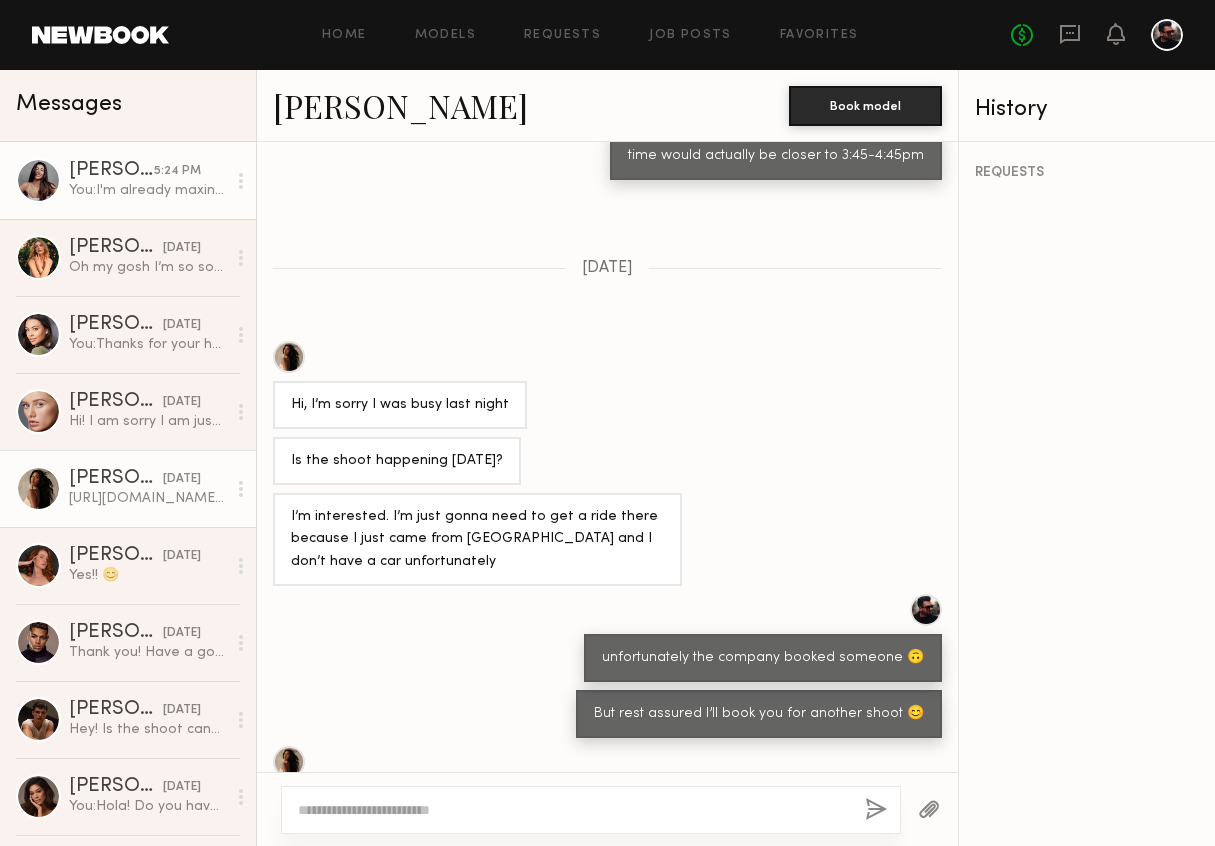 click on "You:  I'm already maxing out my clients budget for the shoot, but I'd love to have you for another! :)" 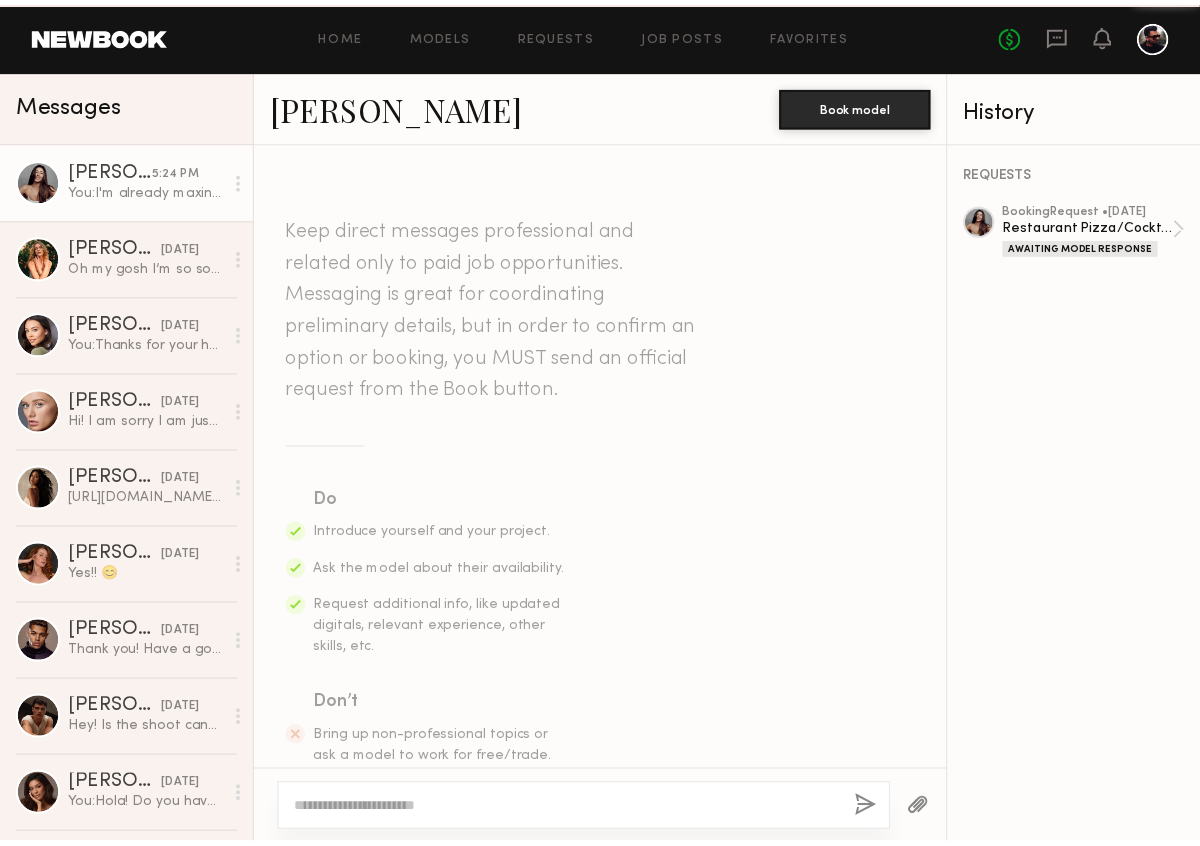 scroll, scrollTop: 1187, scrollLeft: 0, axis: vertical 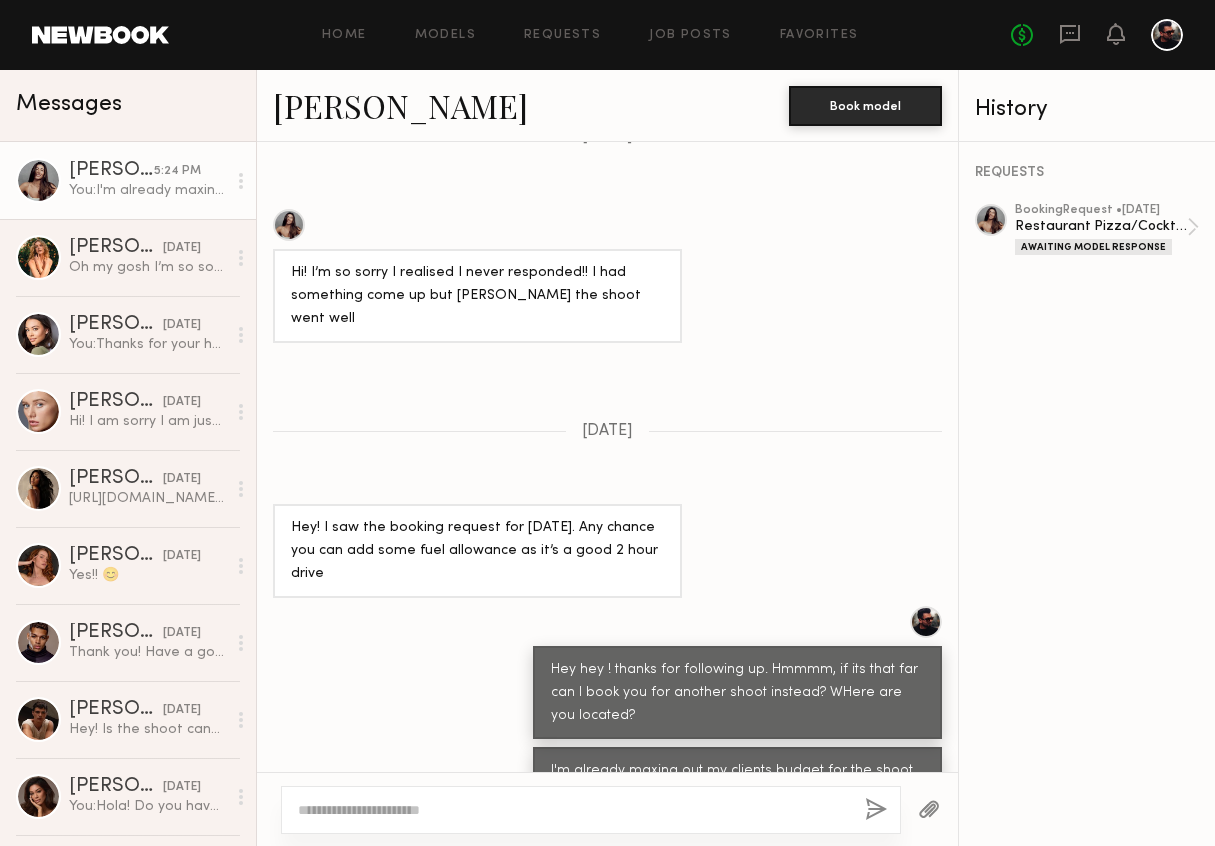 click on "Home Models Requests Job Posts Favorites Sign Out No fees up to $5,000" 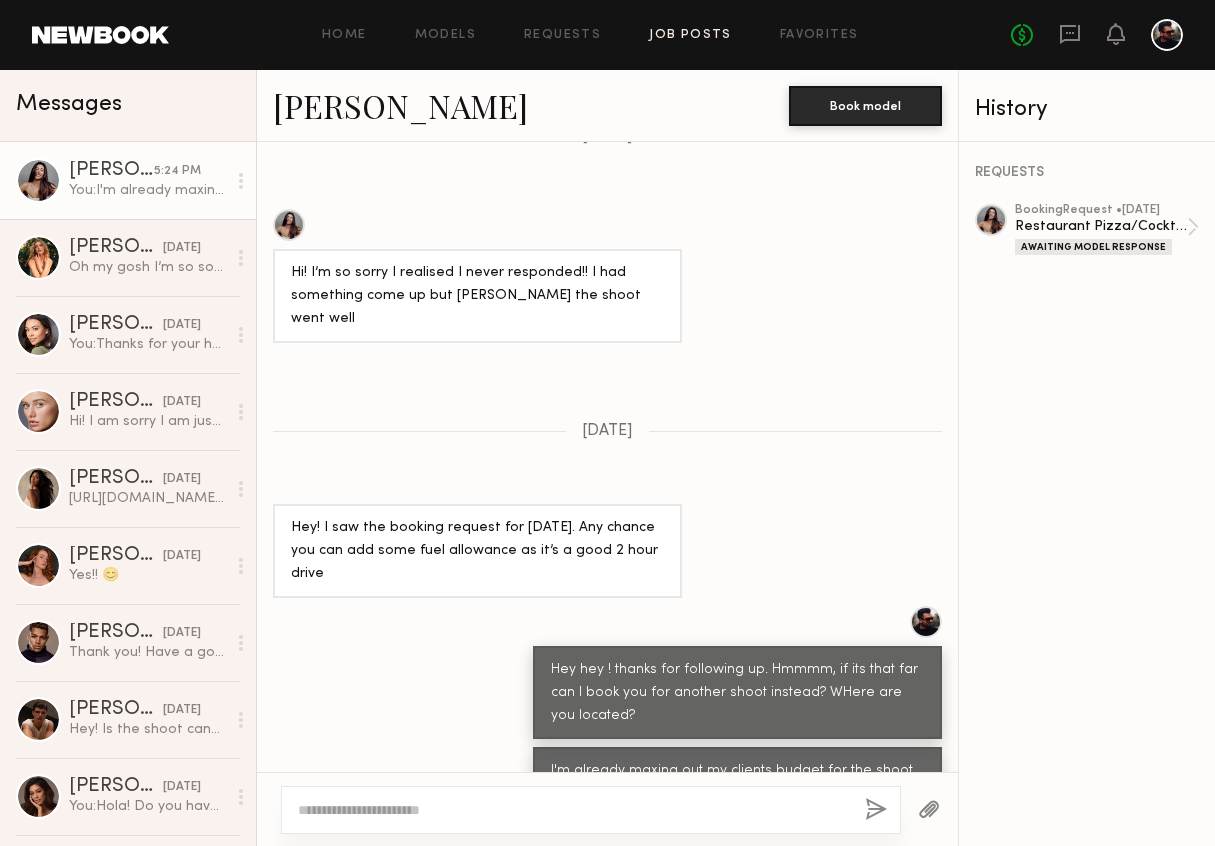 click on "Job Posts" 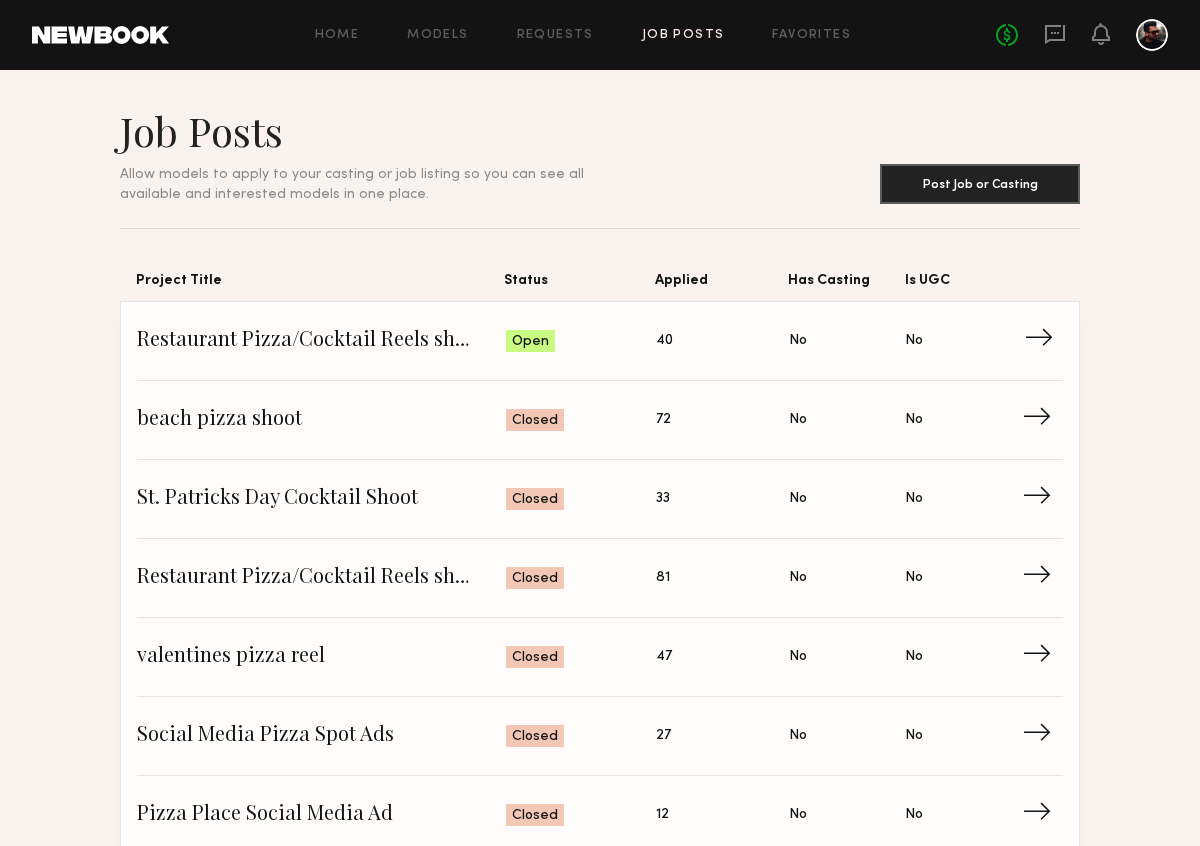 click on "40" 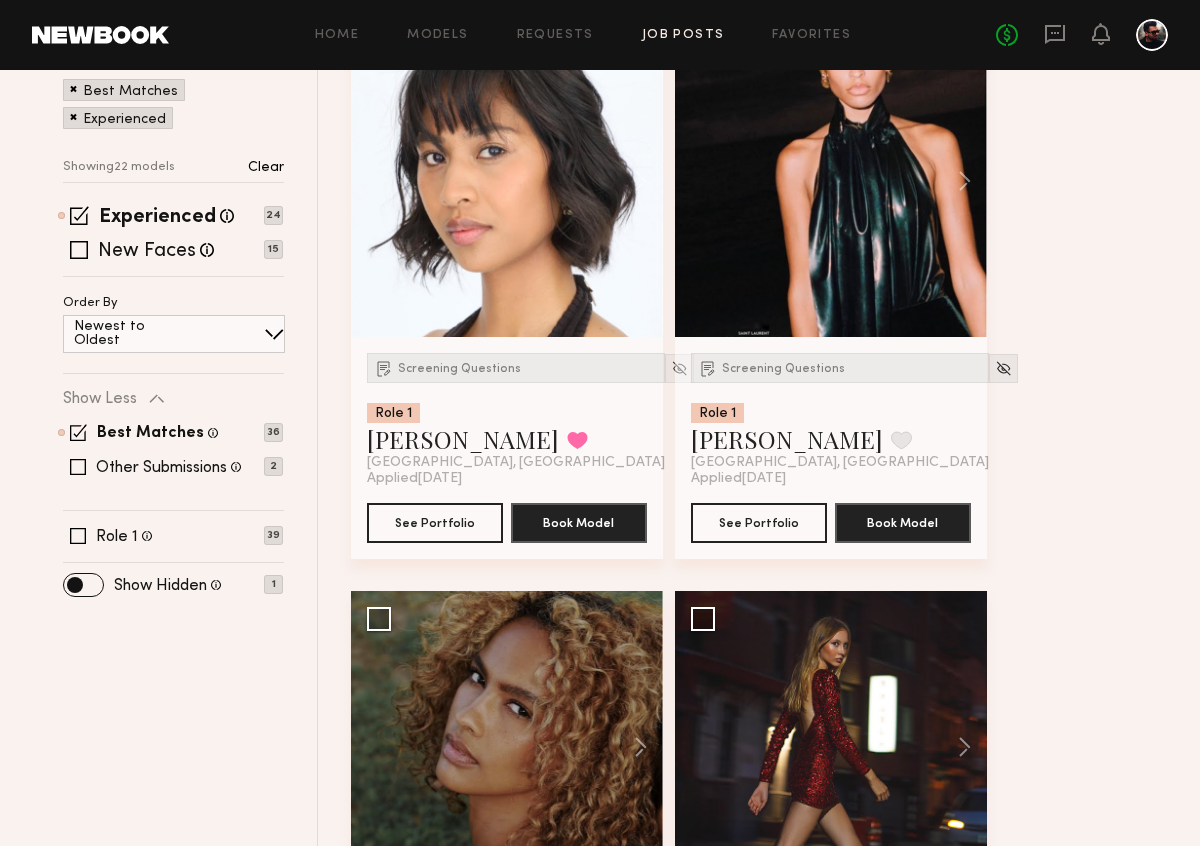 scroll, scrollTop: 342, scrollLeft: 0, axis: vertical 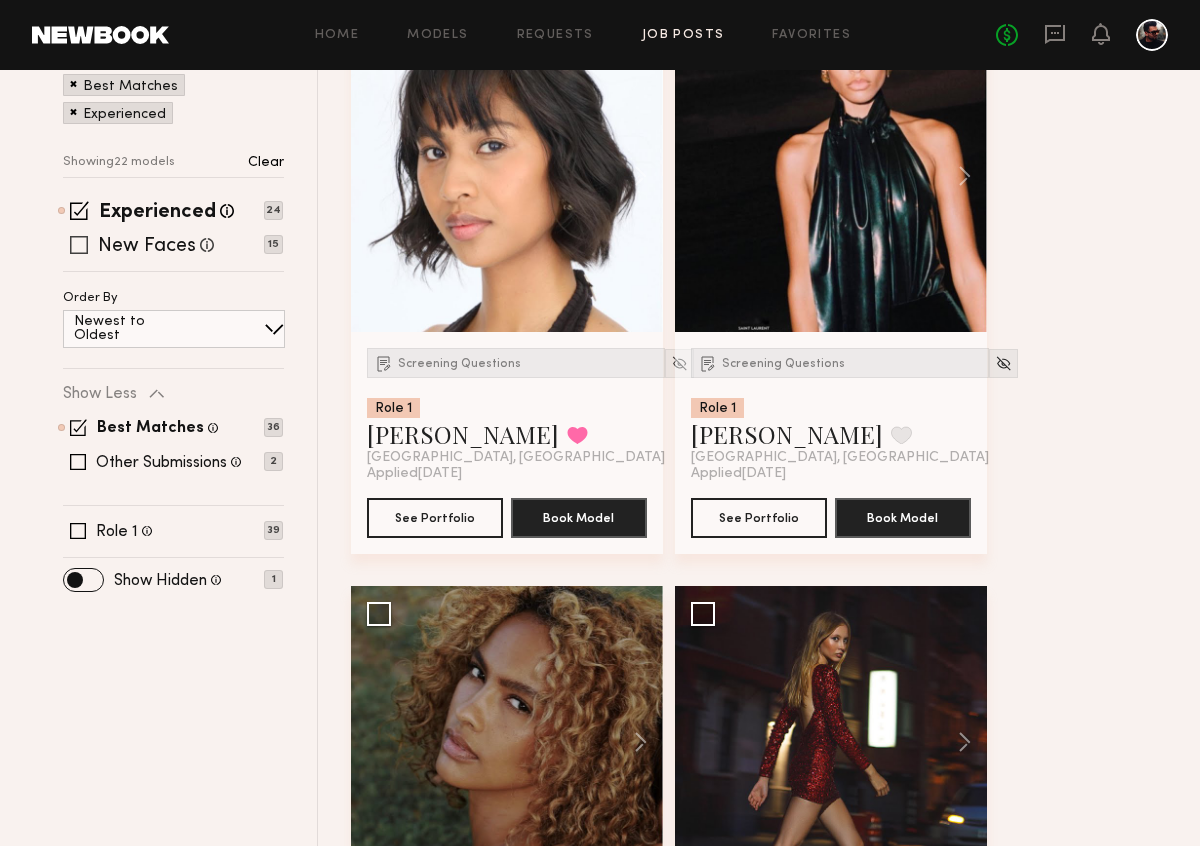 click 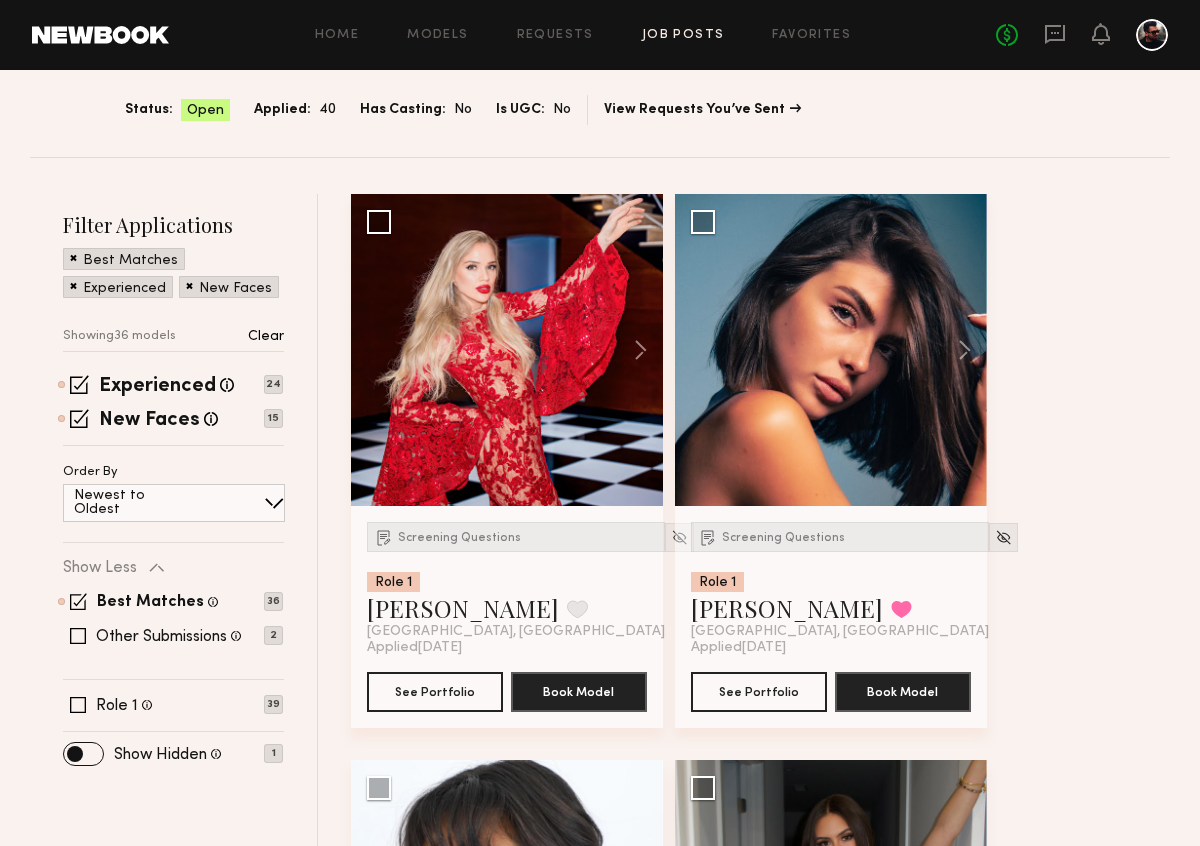 scroll, scrollTop: 241, scrollLeft: 0, axis: vertical 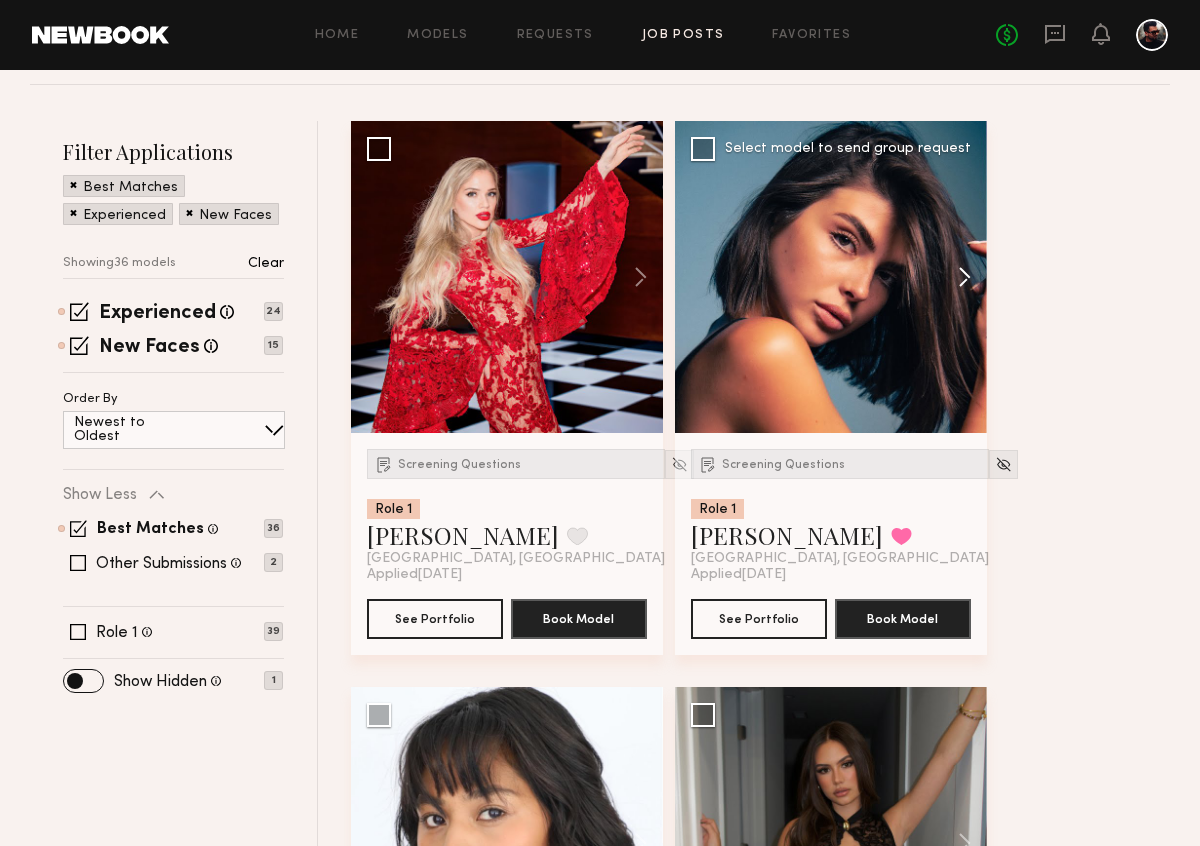 click 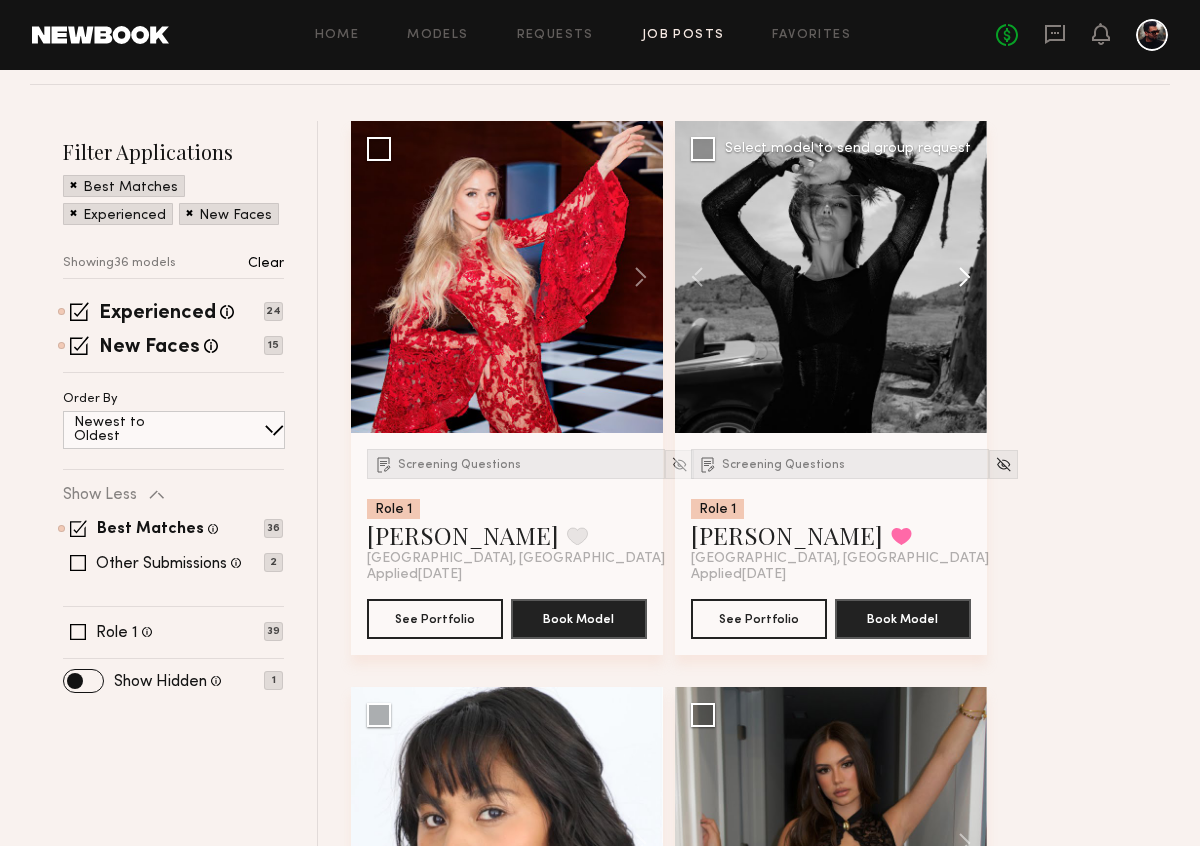 click 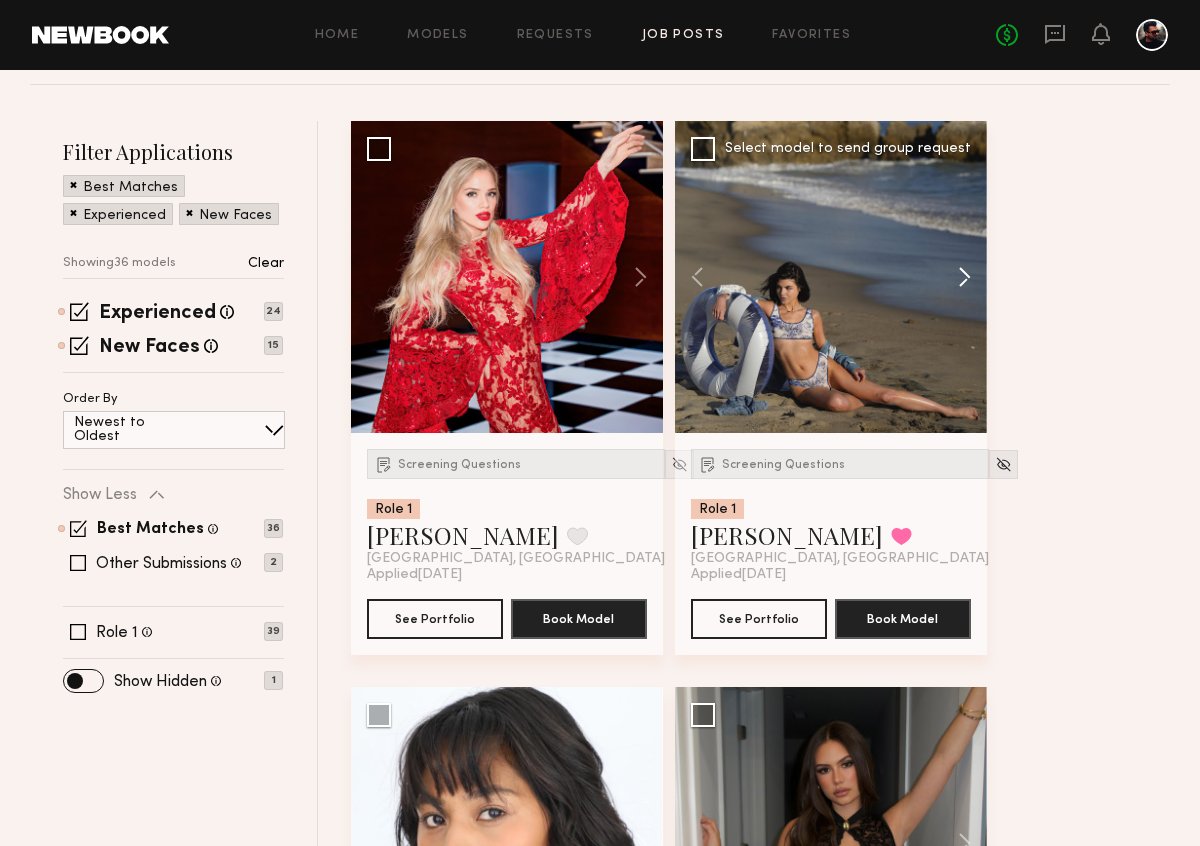 click 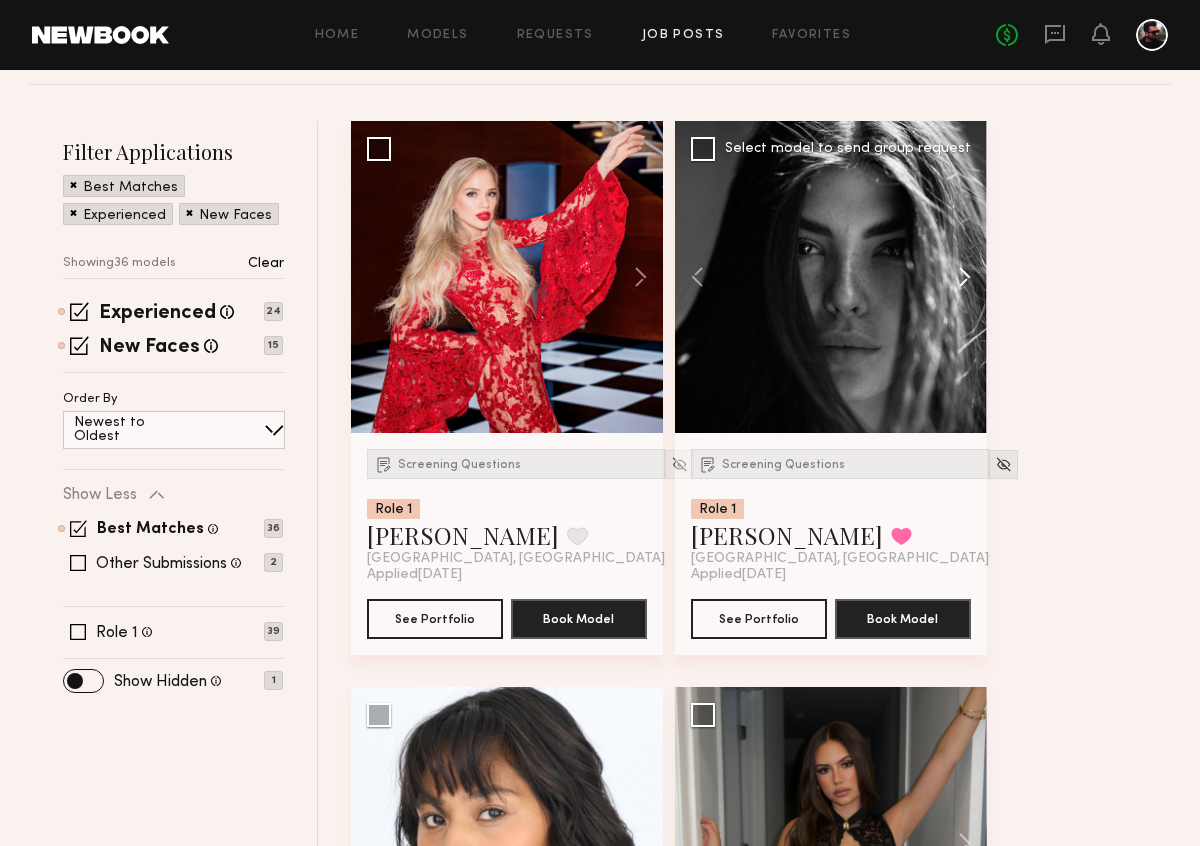 click 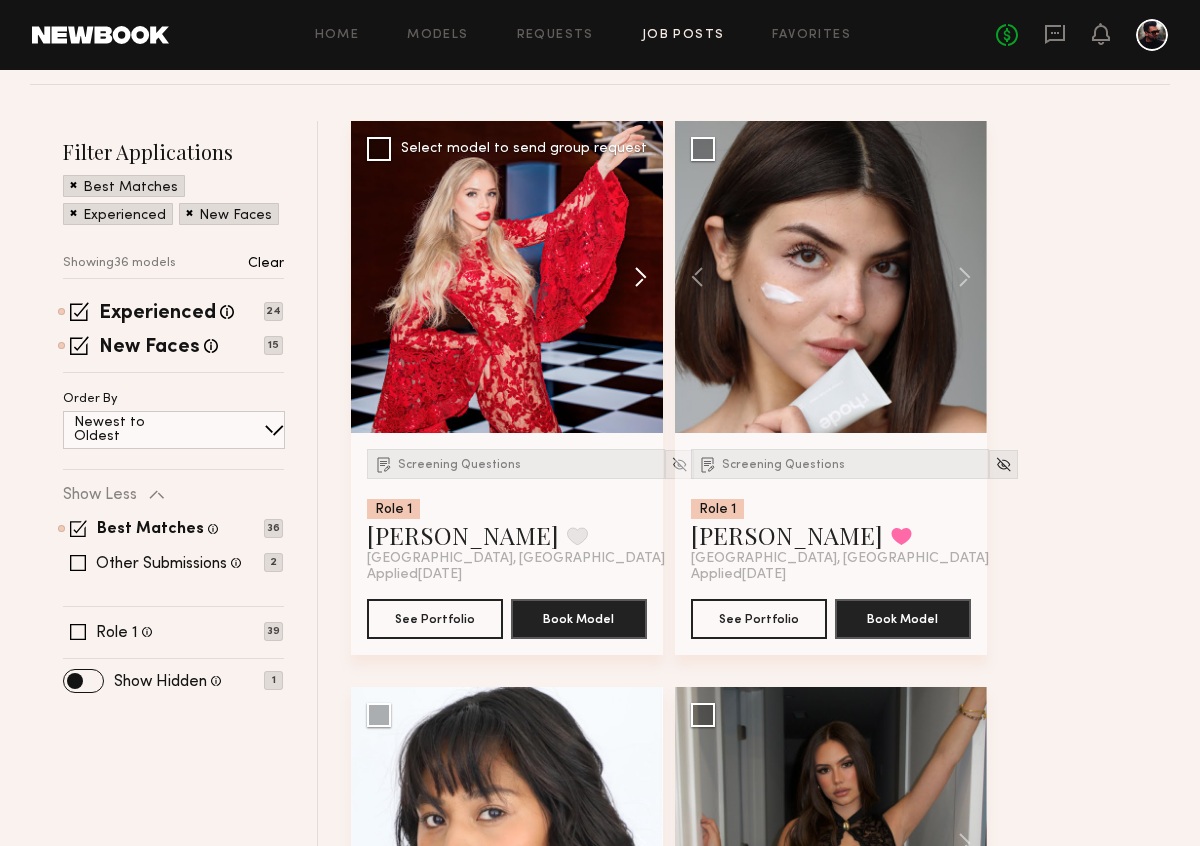 click 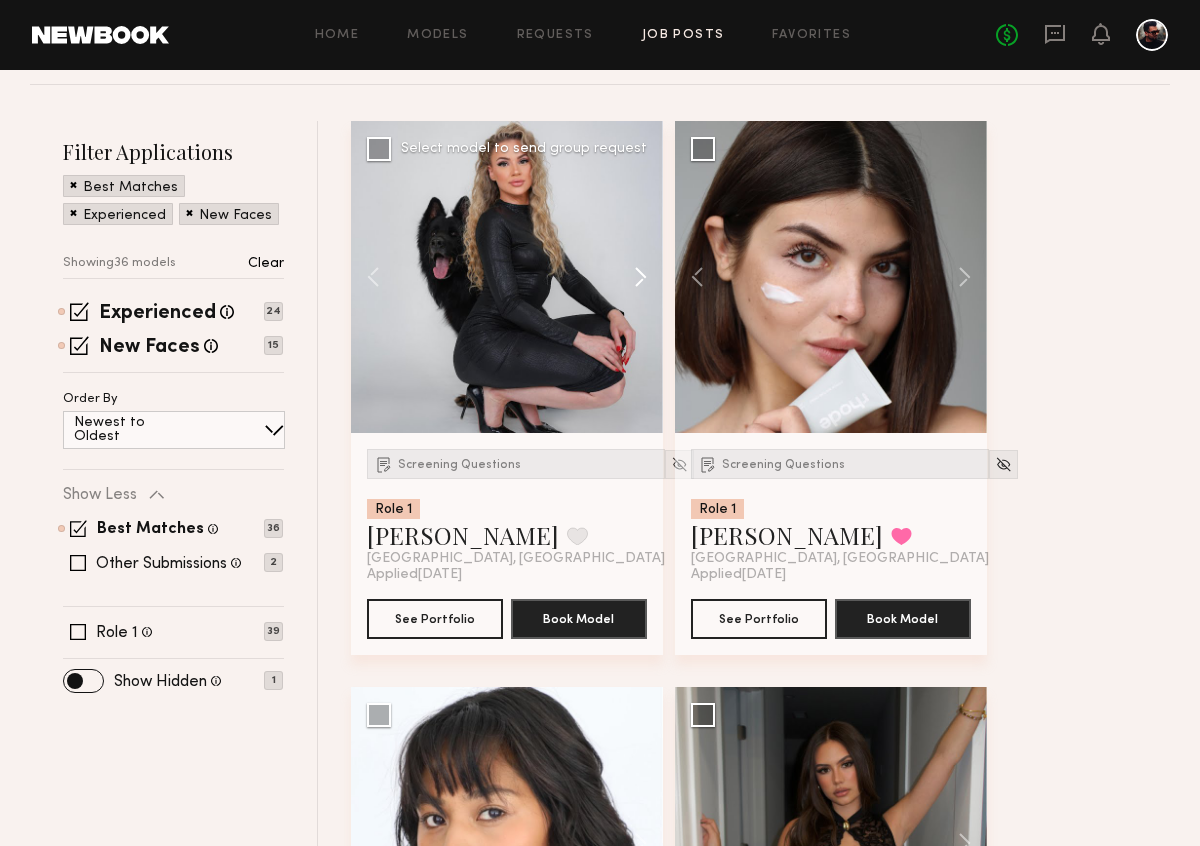 click 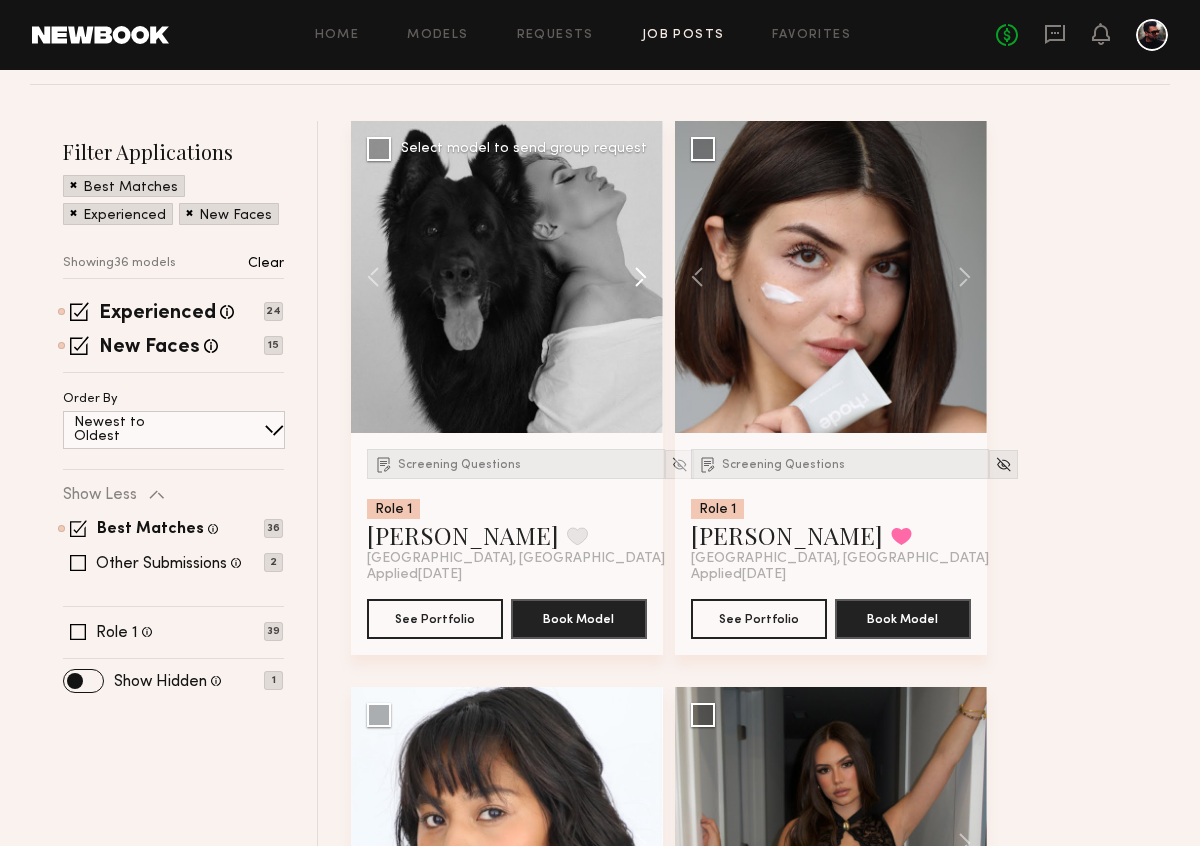 click 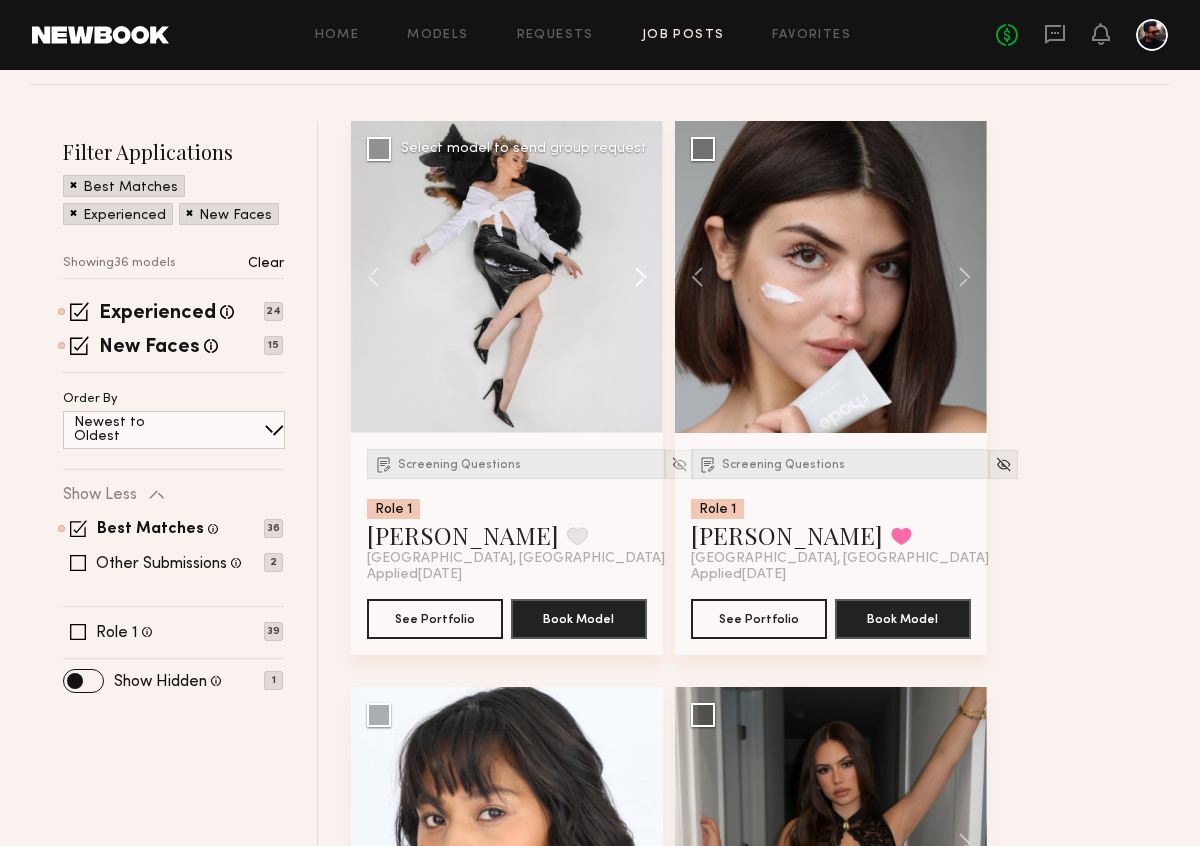 click 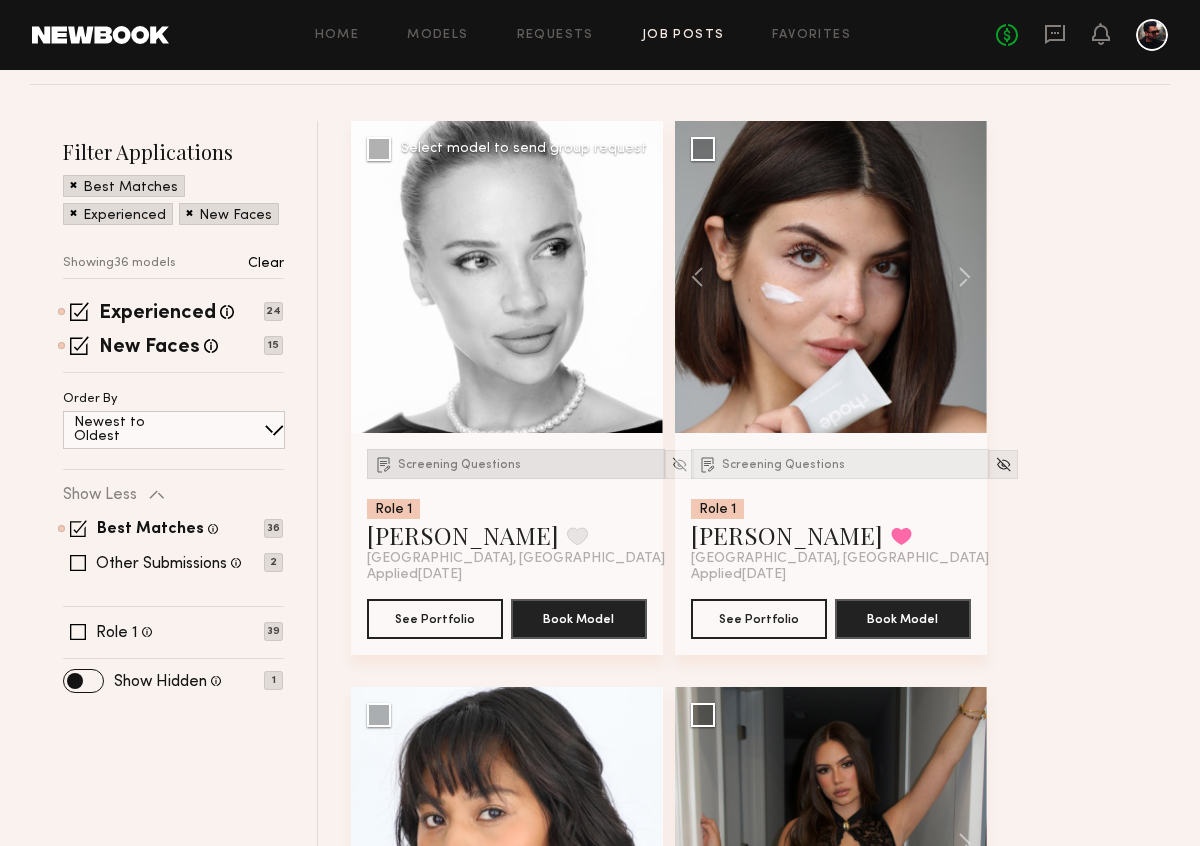 click on "Screening Questions" 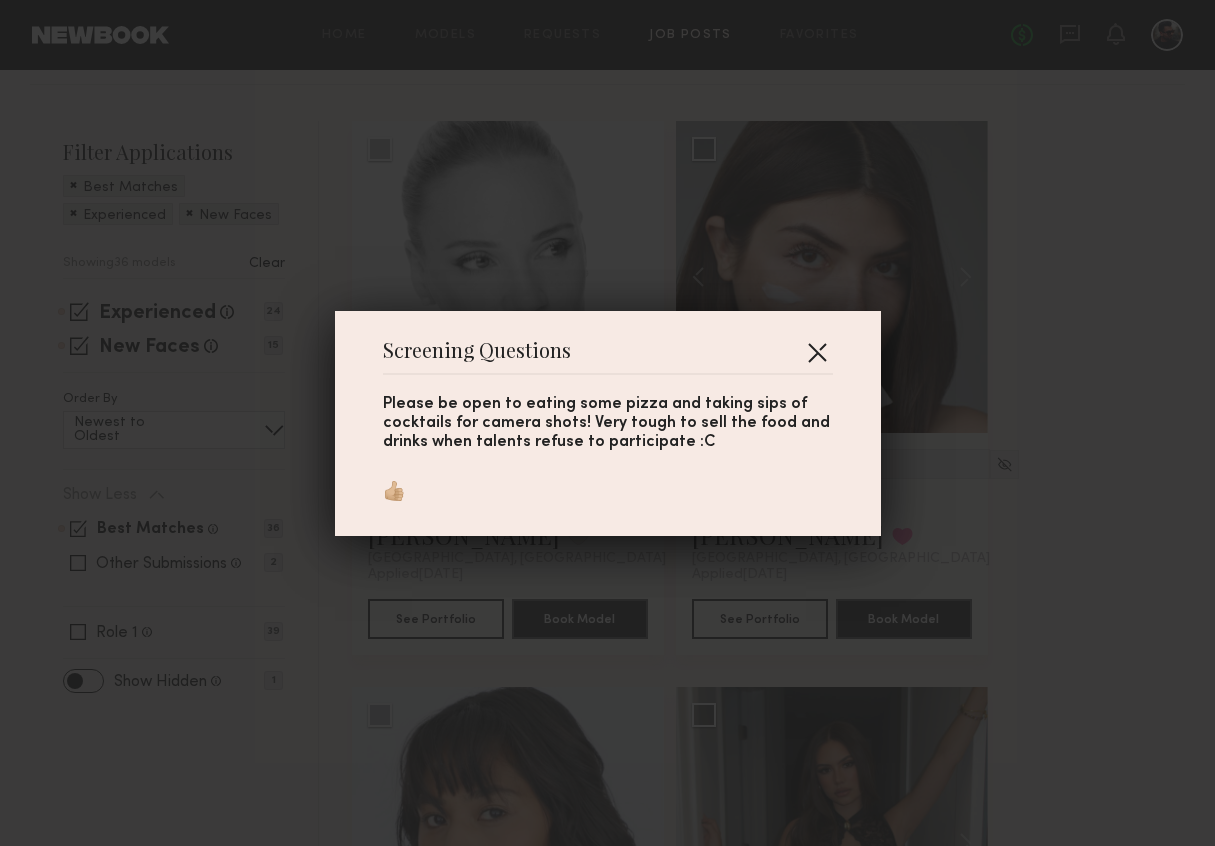 click at bounding box center (817, 352) 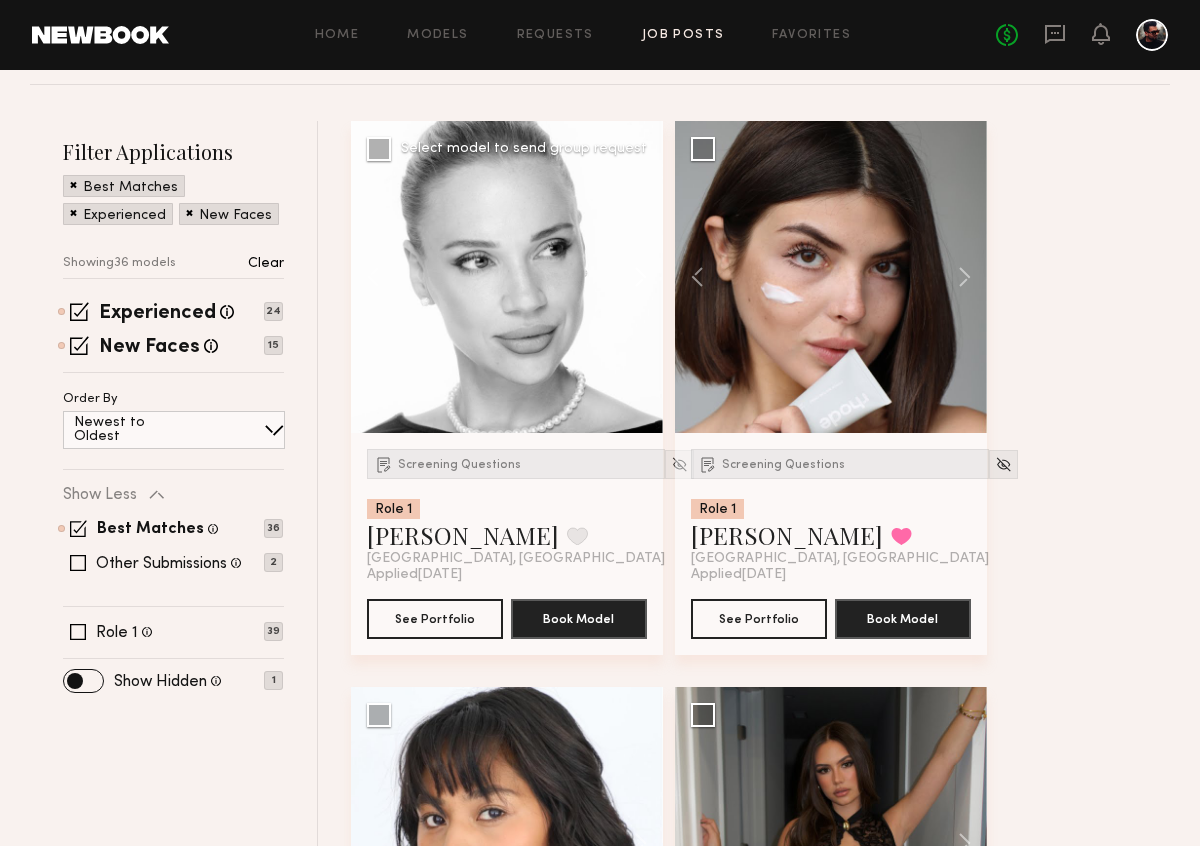 click 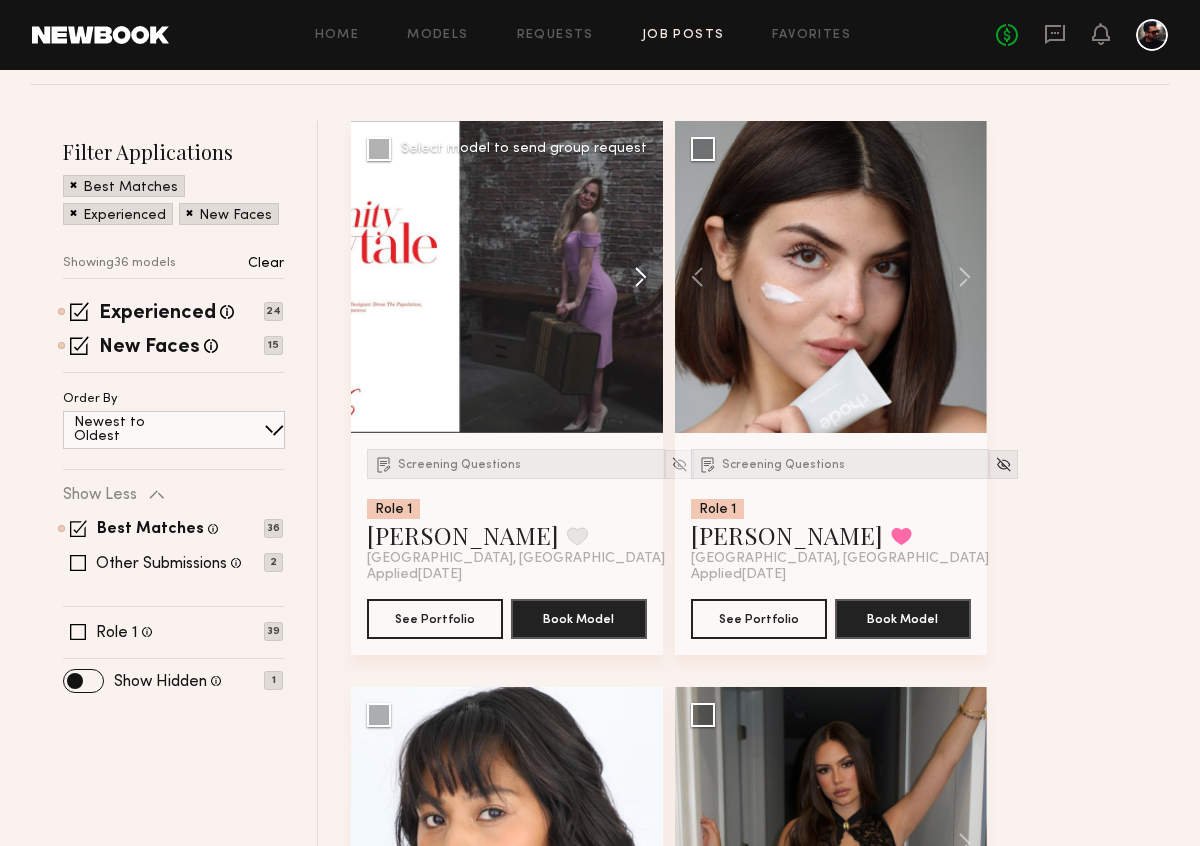 click 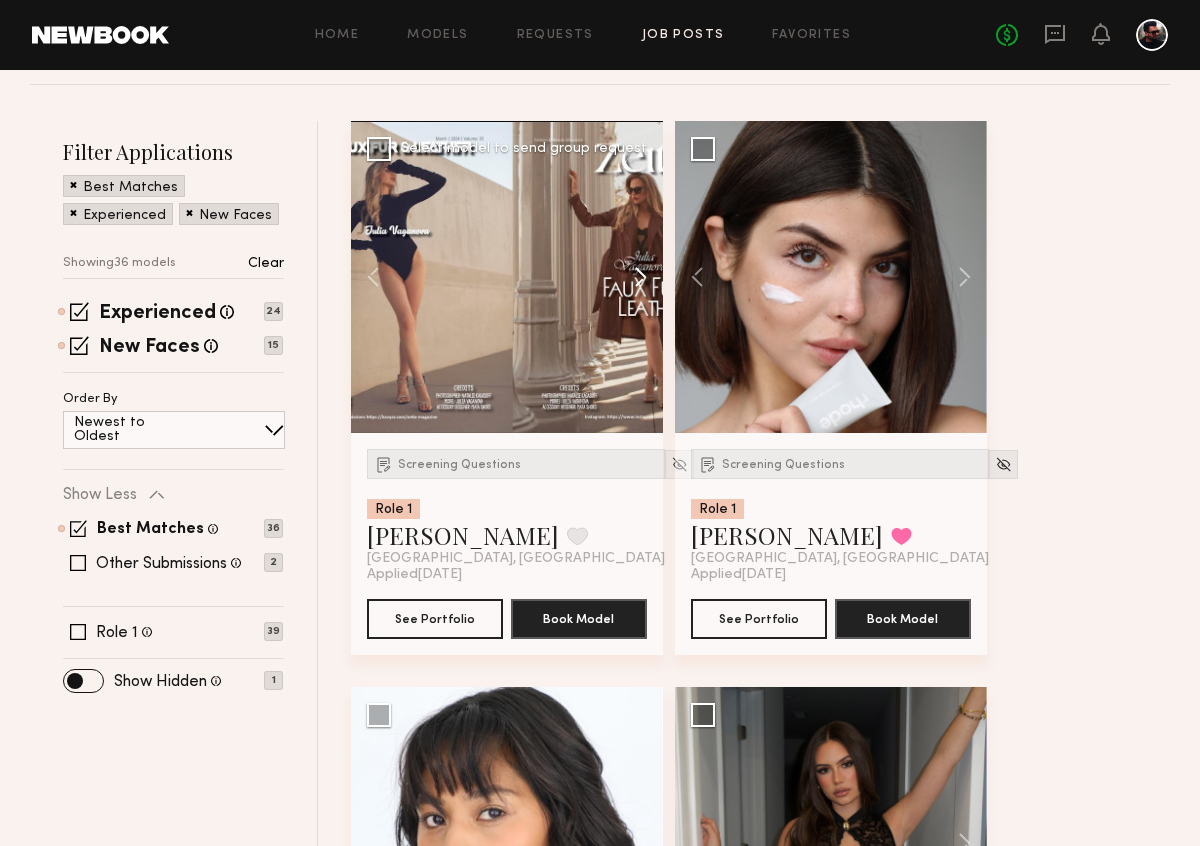 click 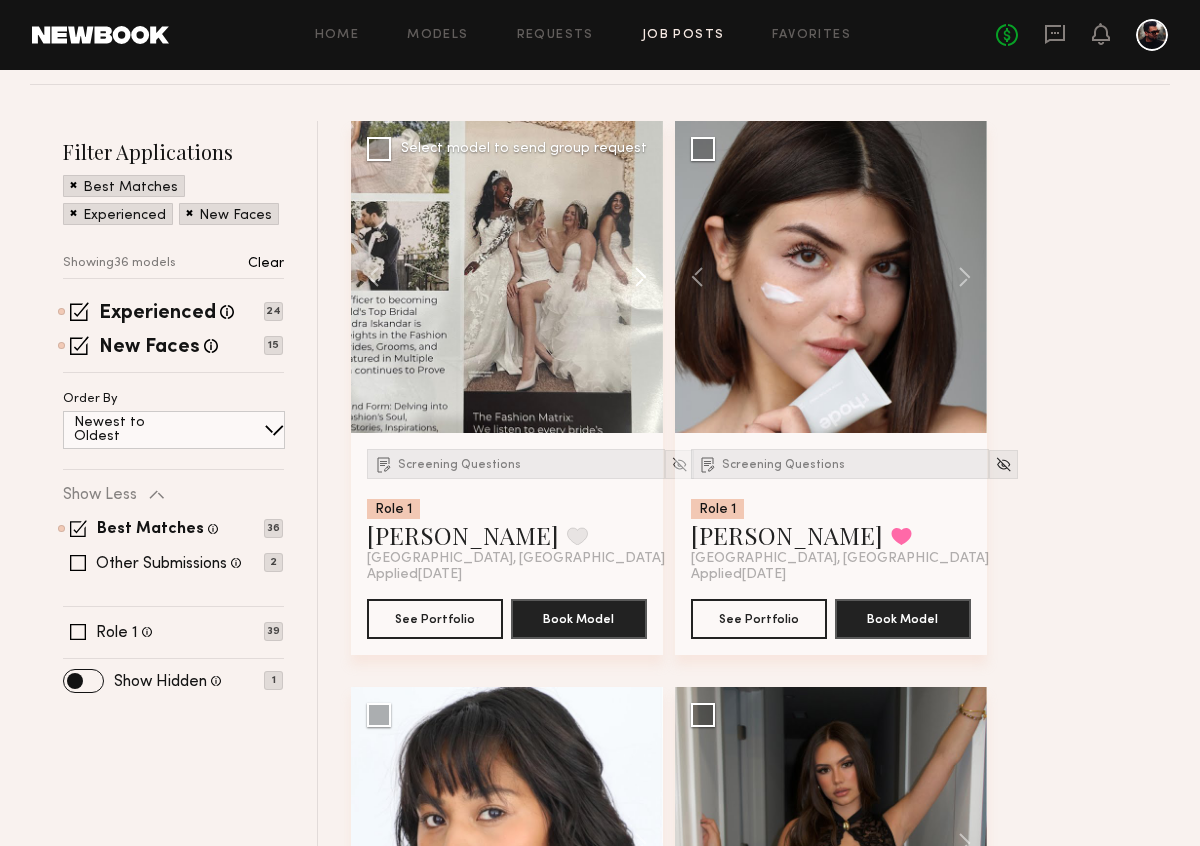 click 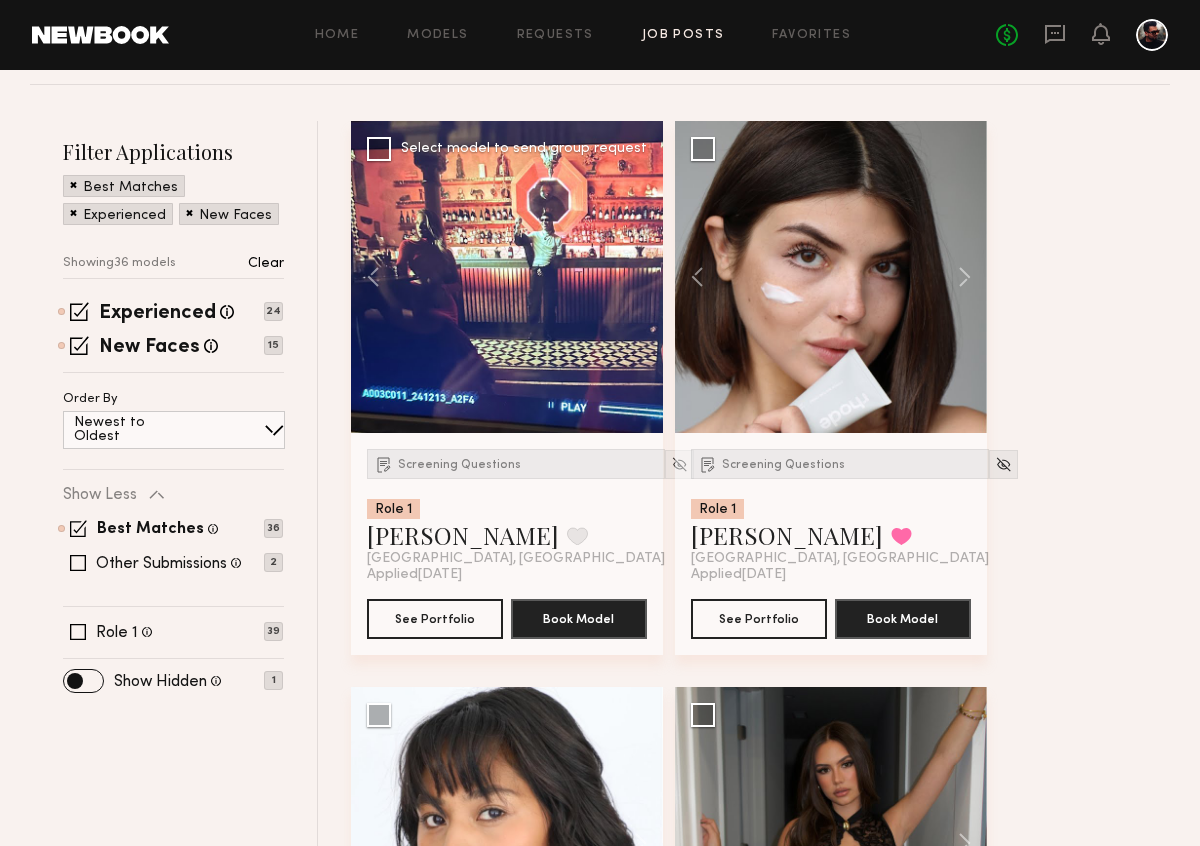 click 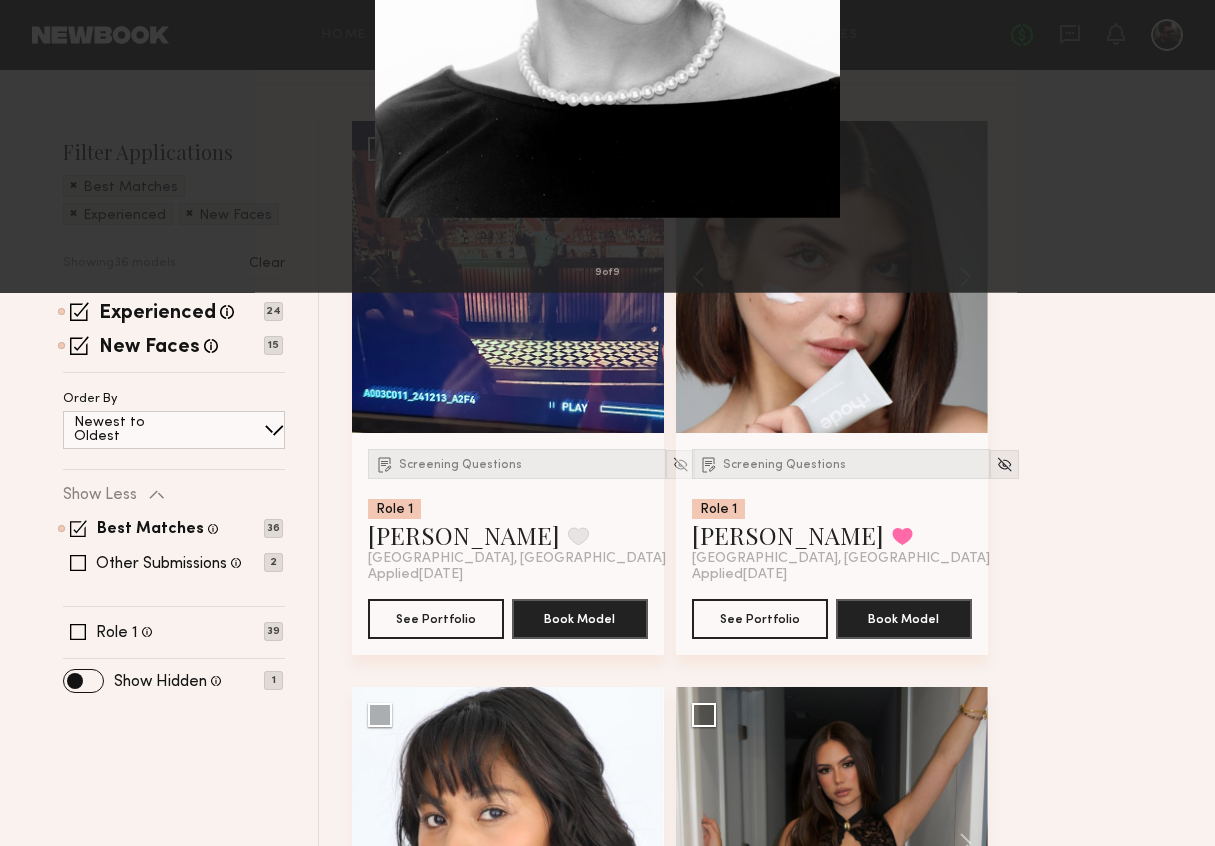 click at bounding box center (46, 48) 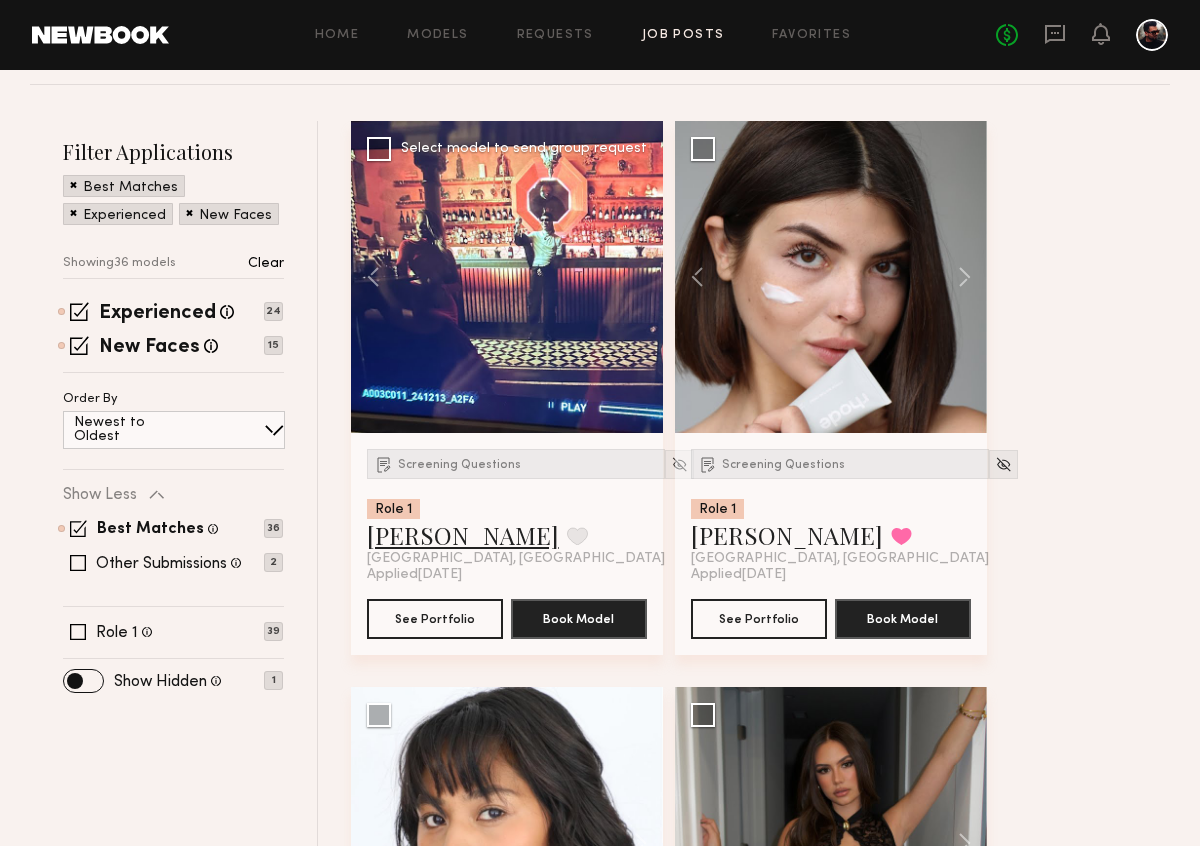 click on "[PERSON_NAME]" 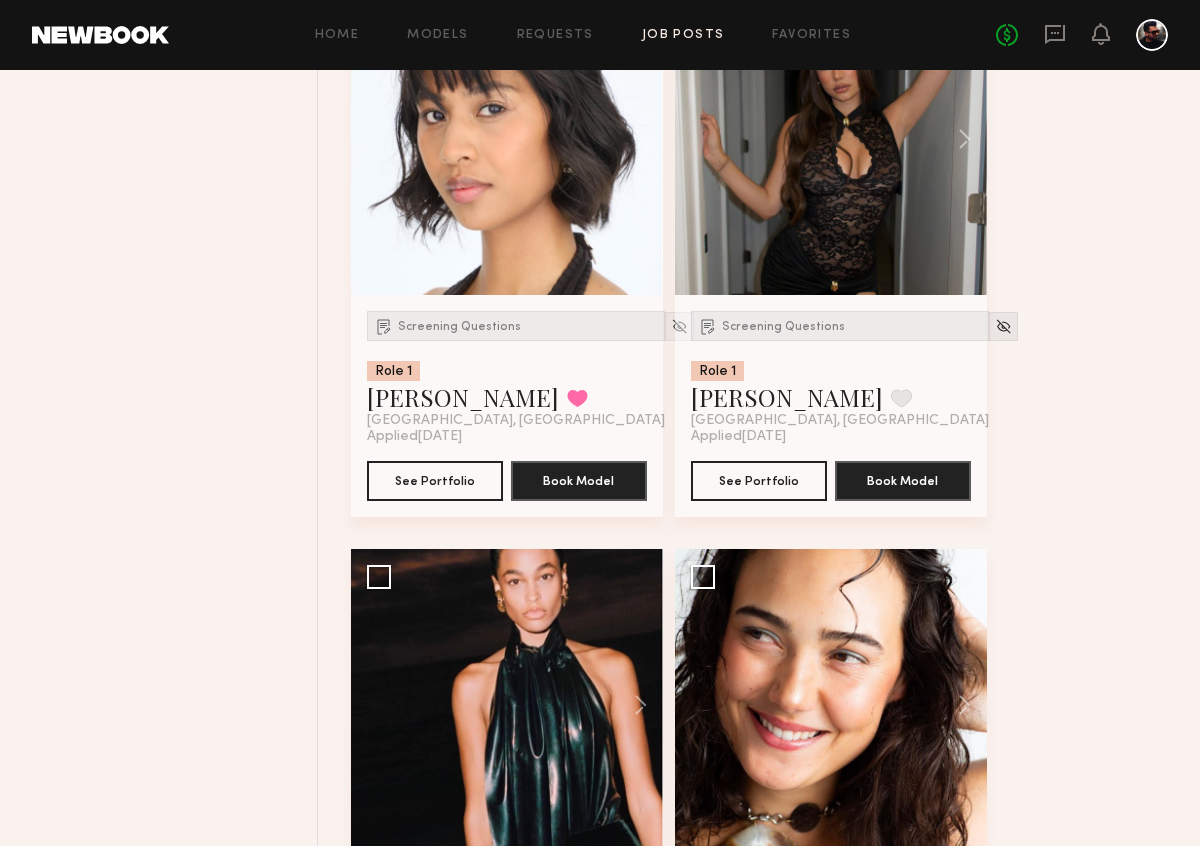 scroll, scrollTop: 592, scrollLeft: 0, axis: vertical 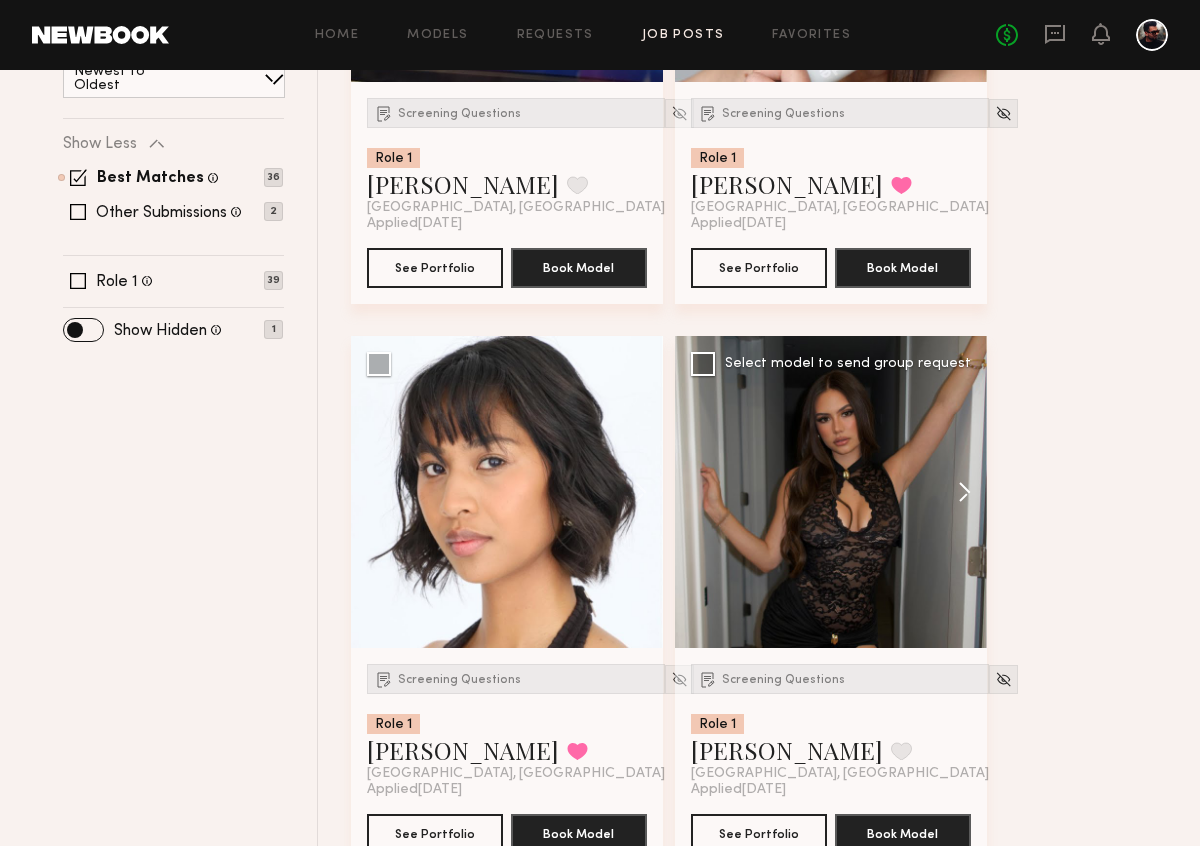 click 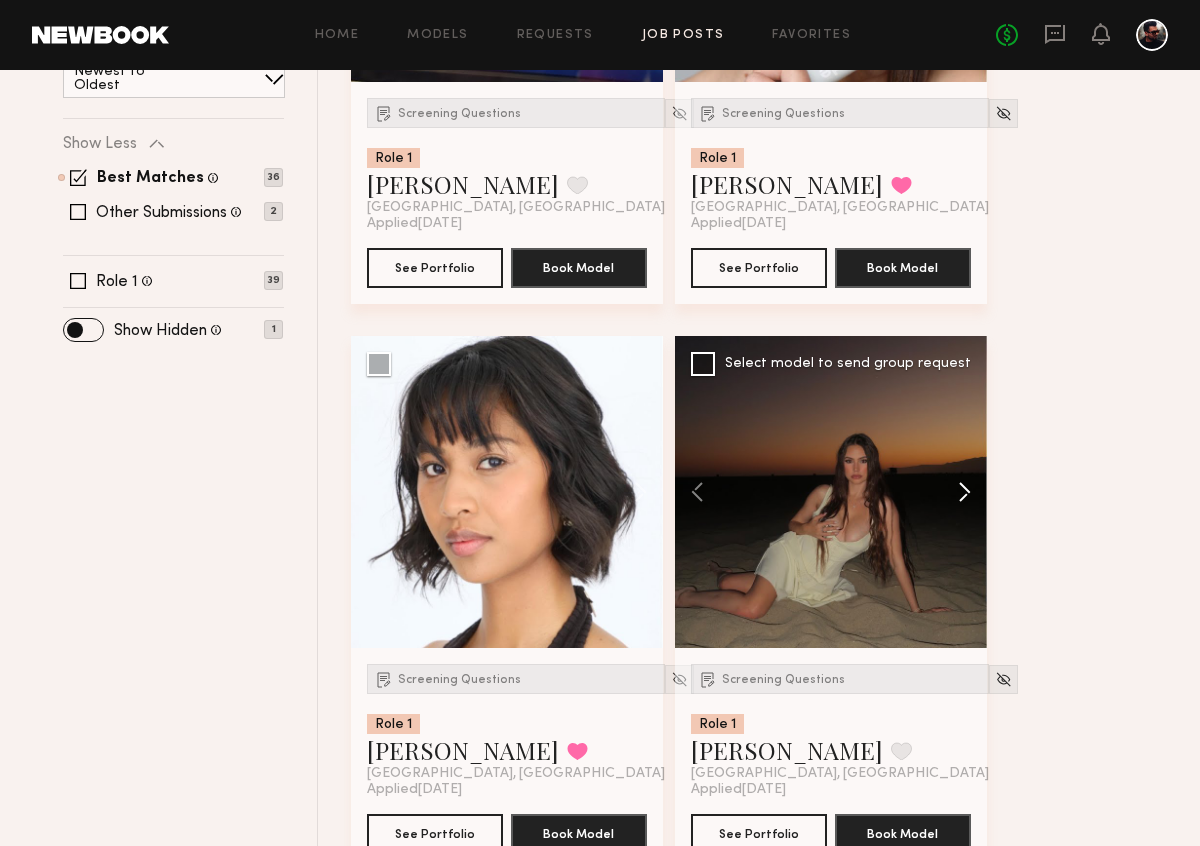 click 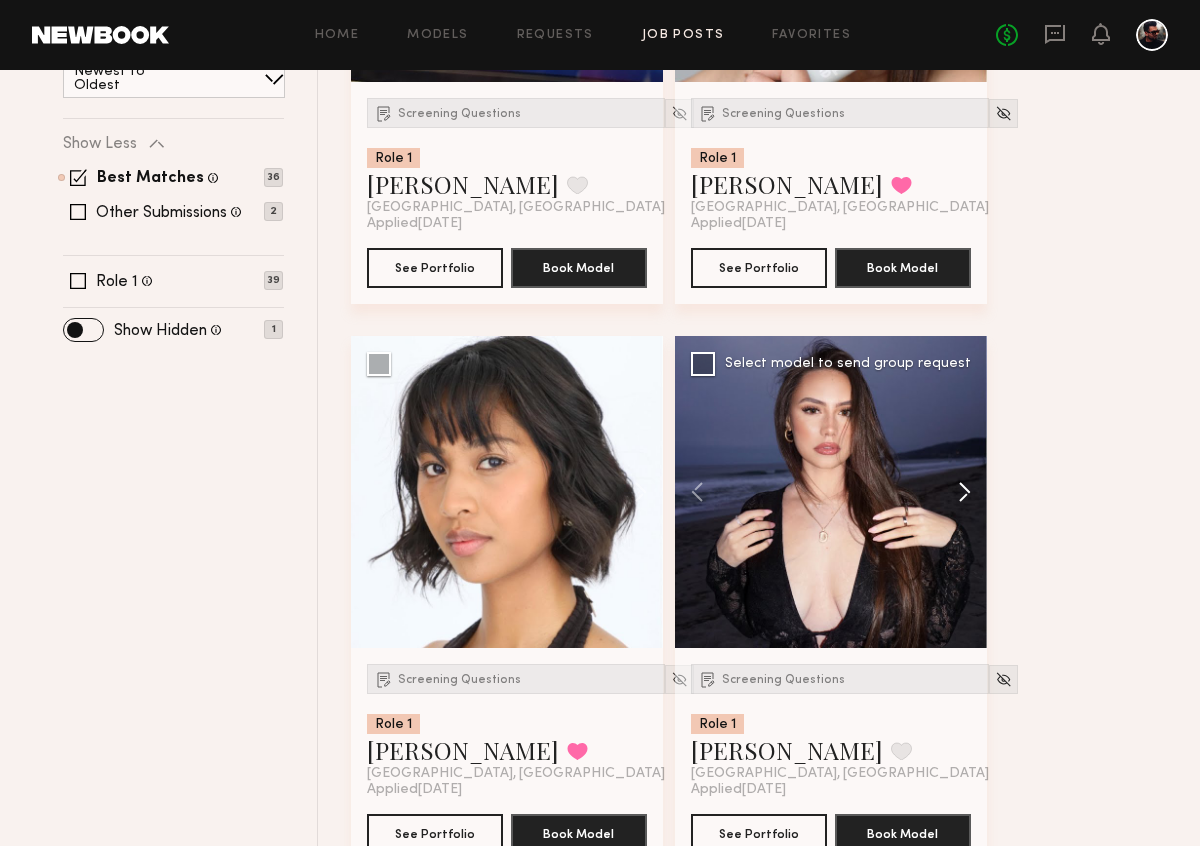 click 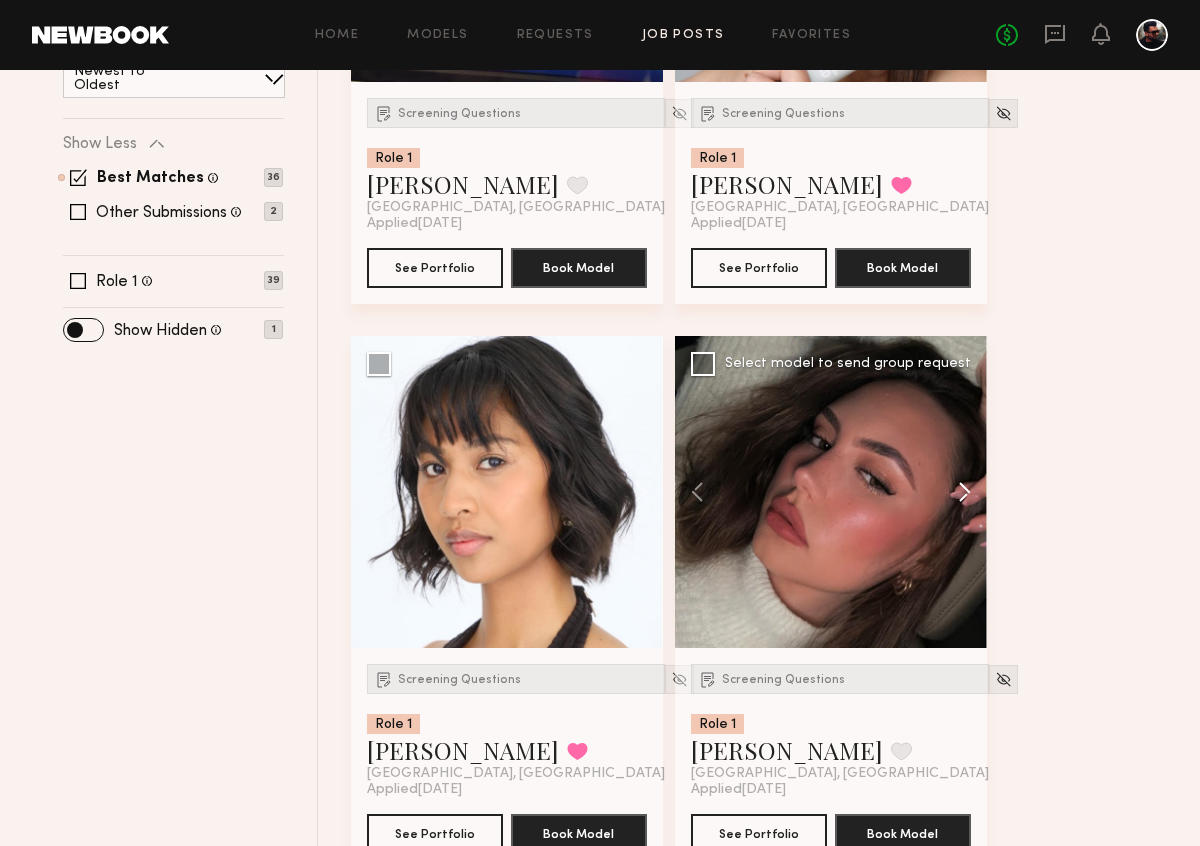click 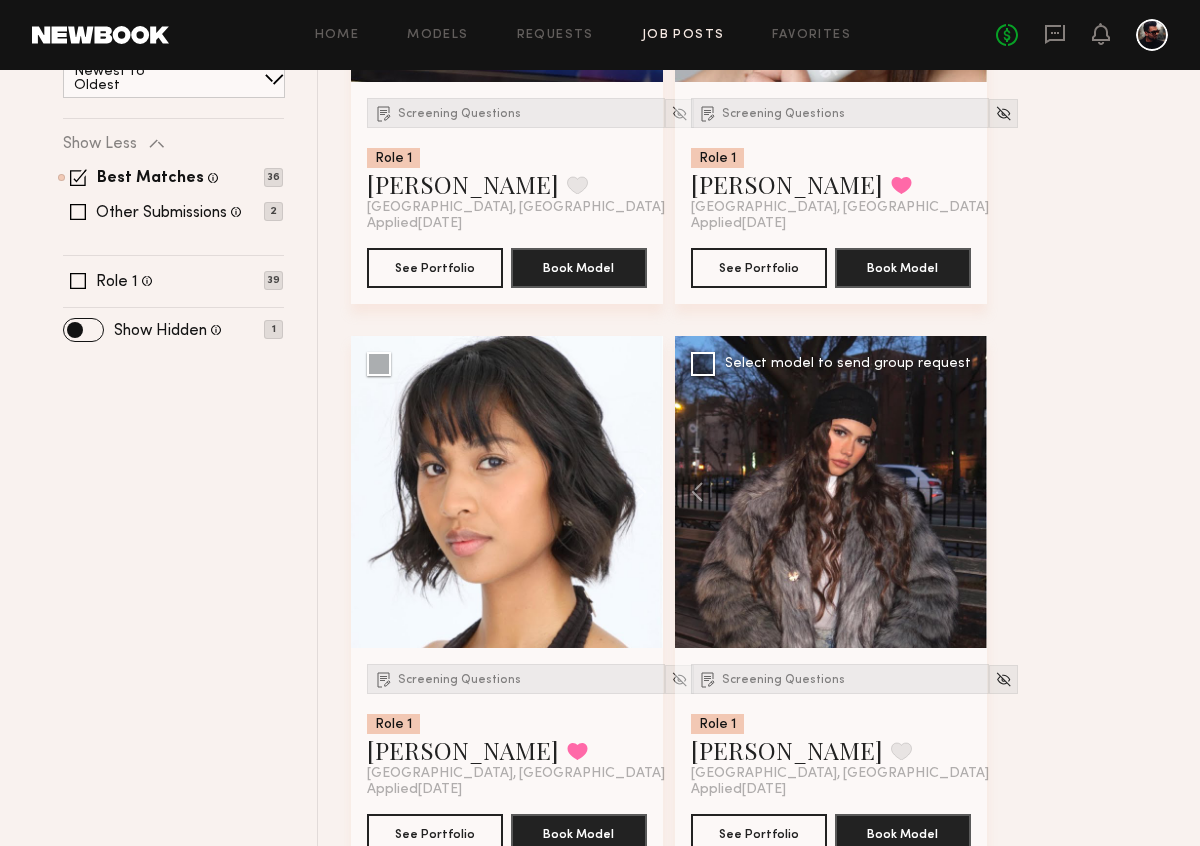 click 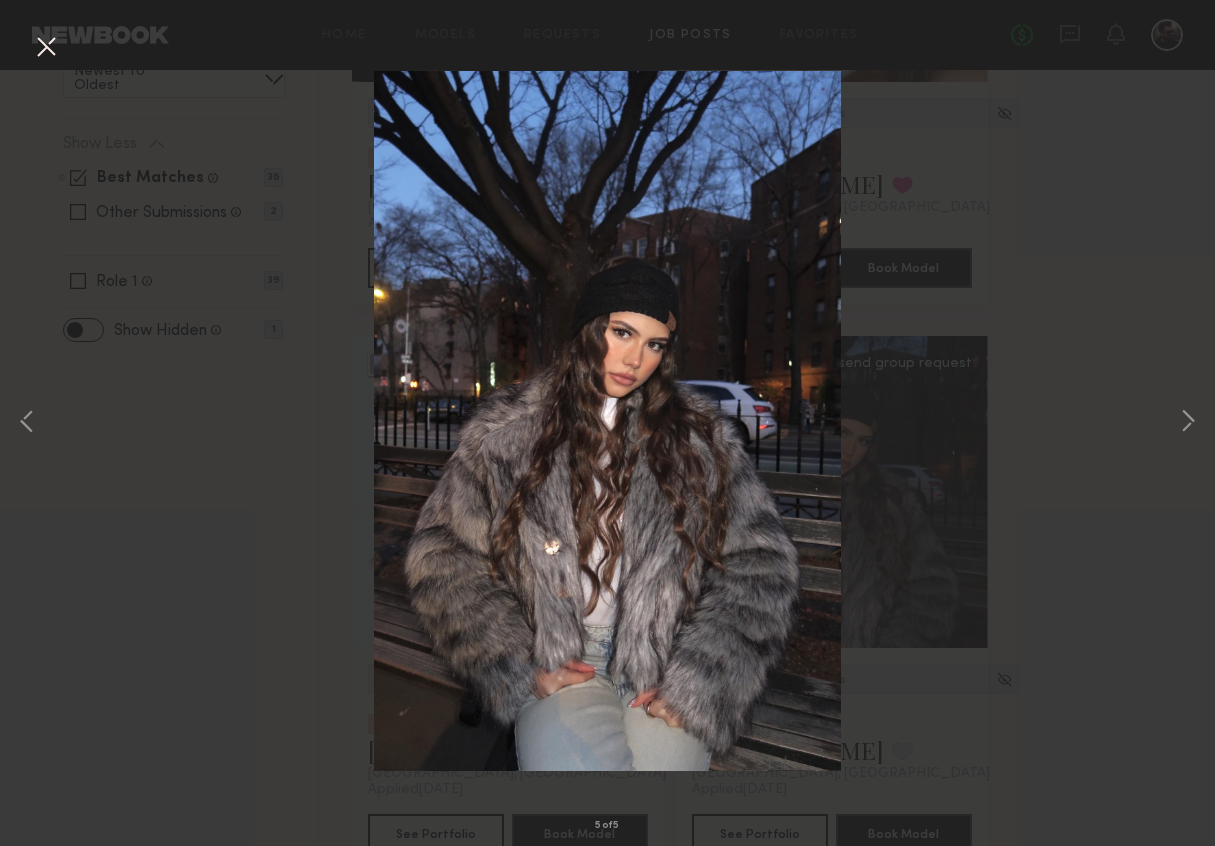 click at bounding box center (46, 48) 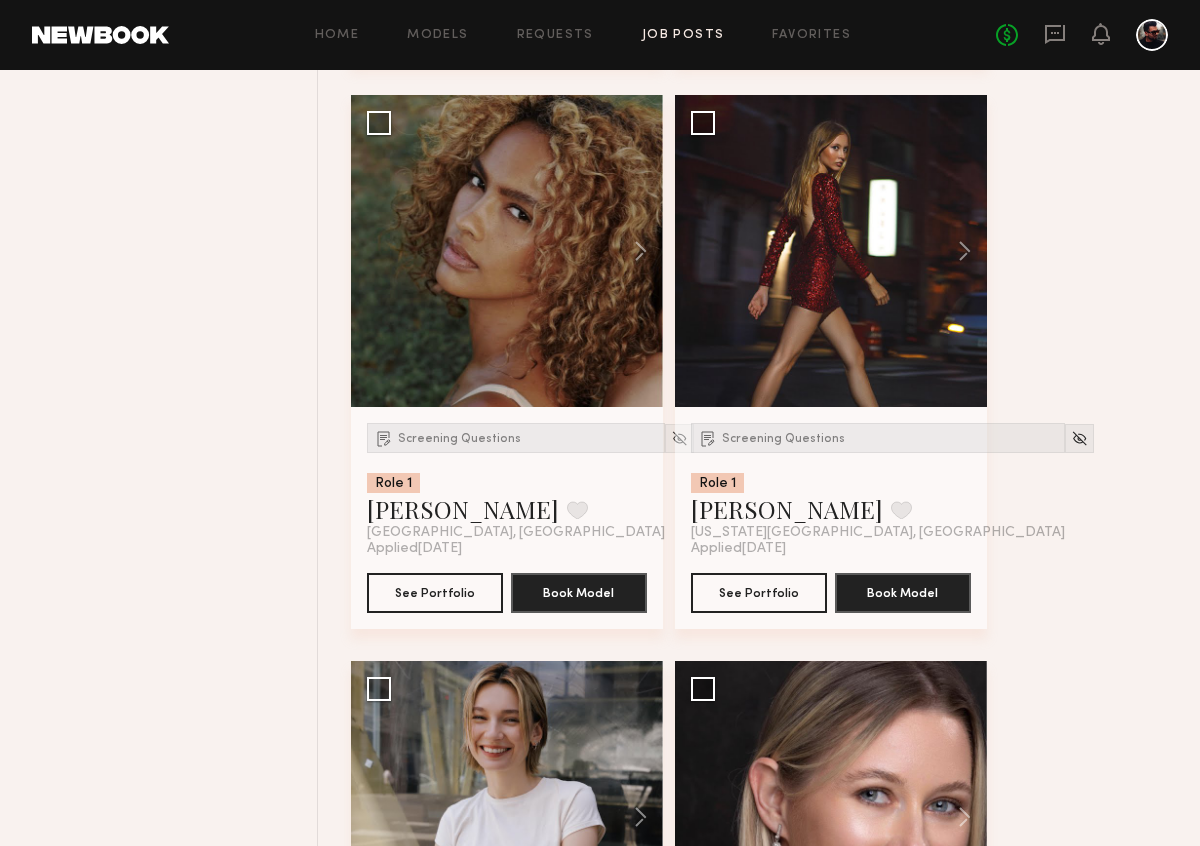 scroll, scrollTop: 0, scrollLeft: 0, axis: both 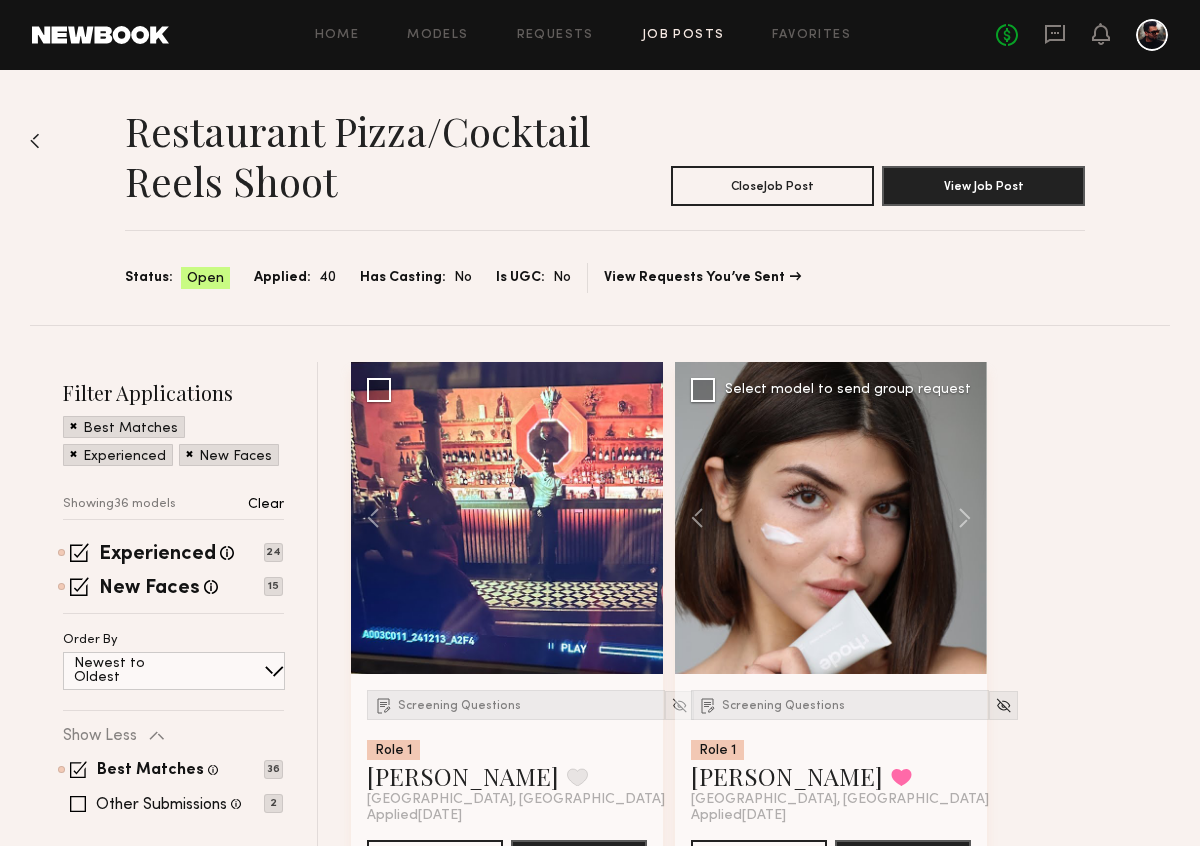 click 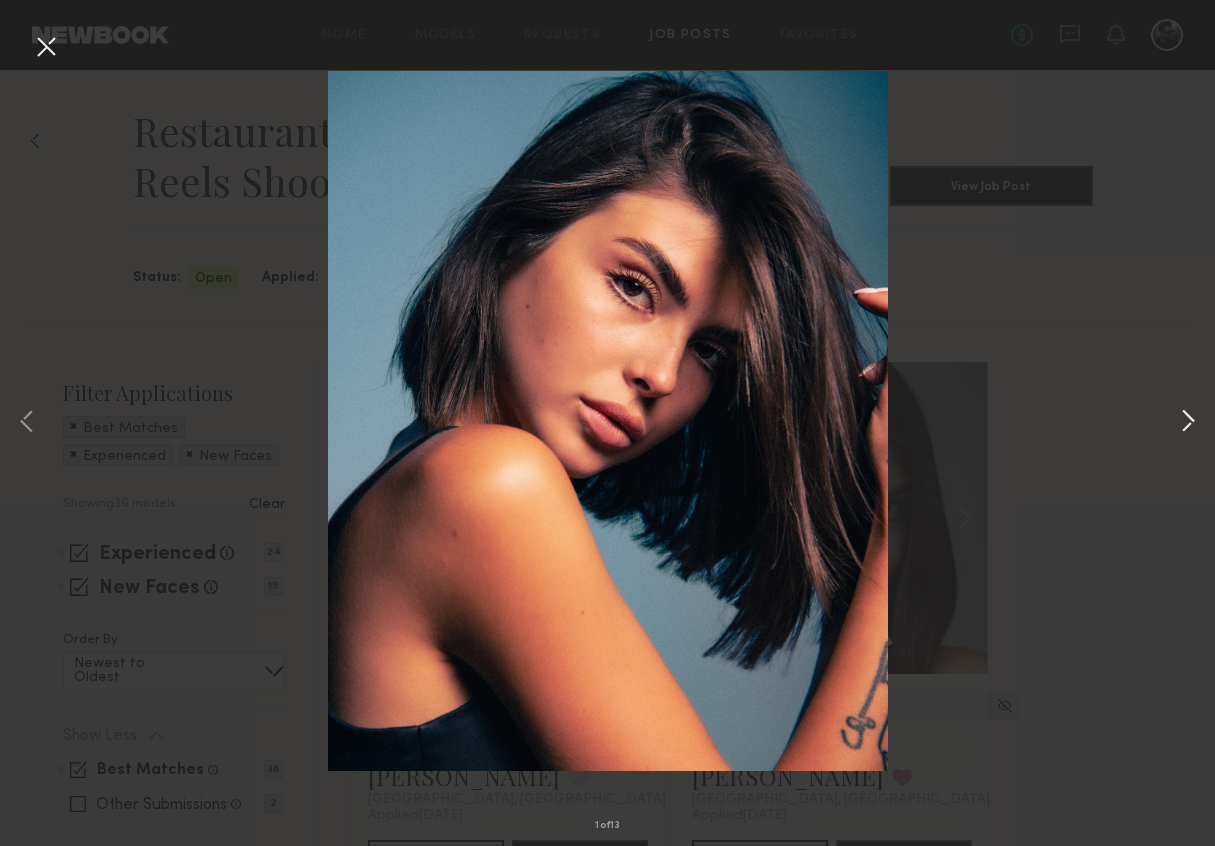 click at bounding box center (1188, 423) 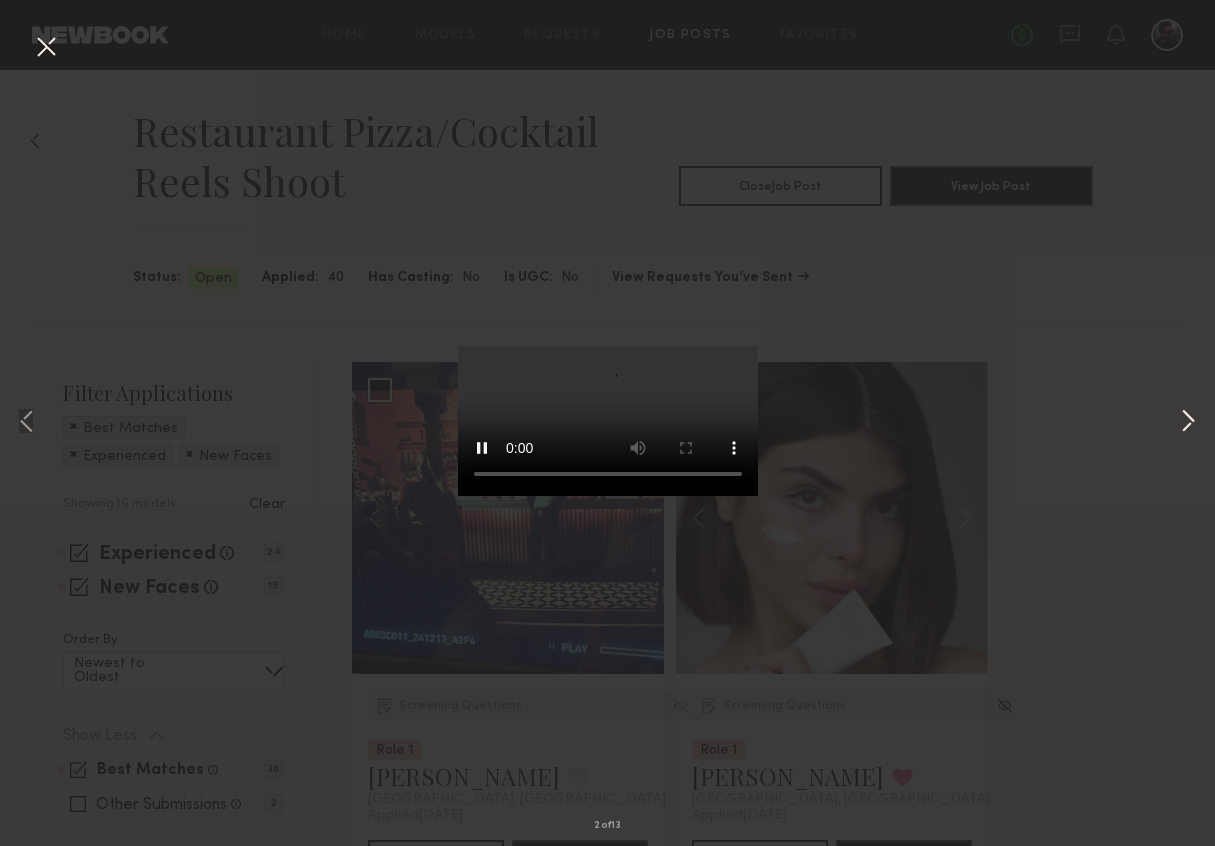 click at bounding box center (1188, 423) 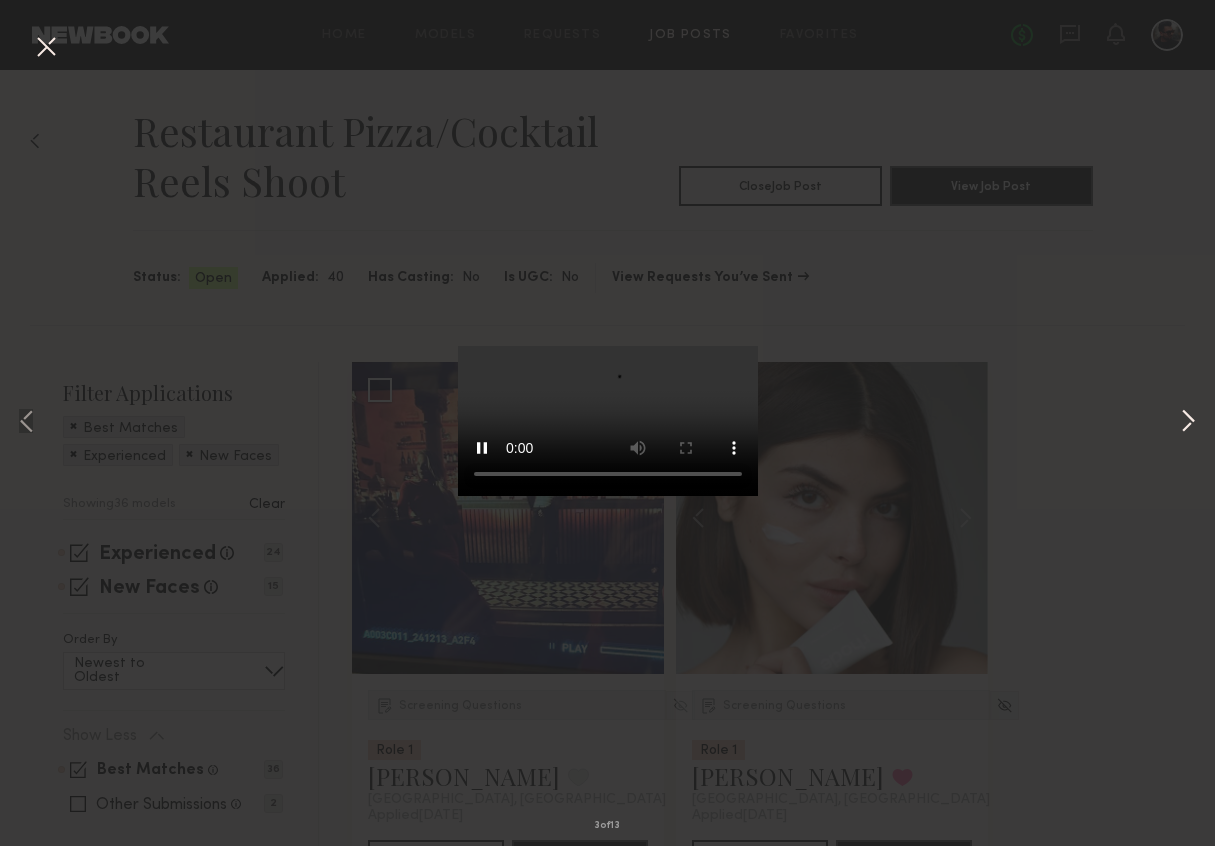 click at bounding box center [1188, 423] 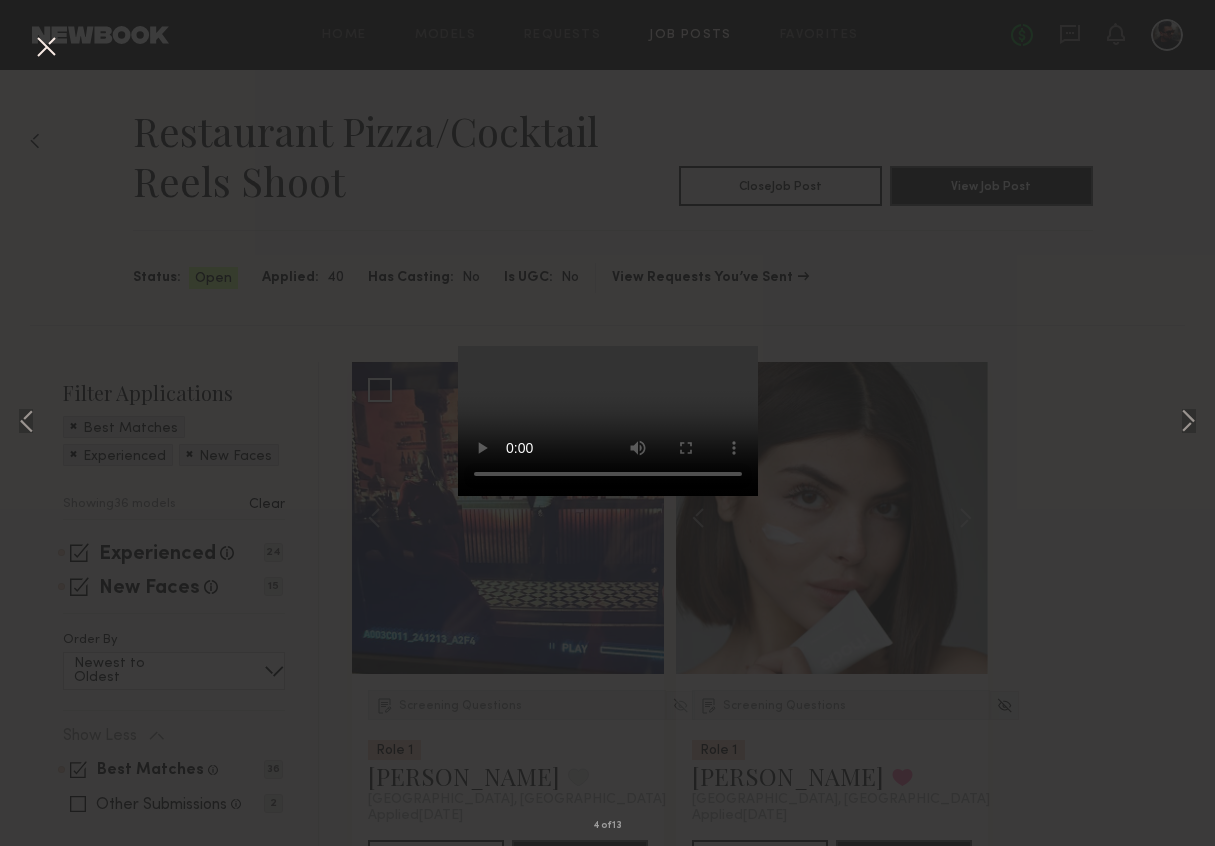 click at bounding box center (46, 48) 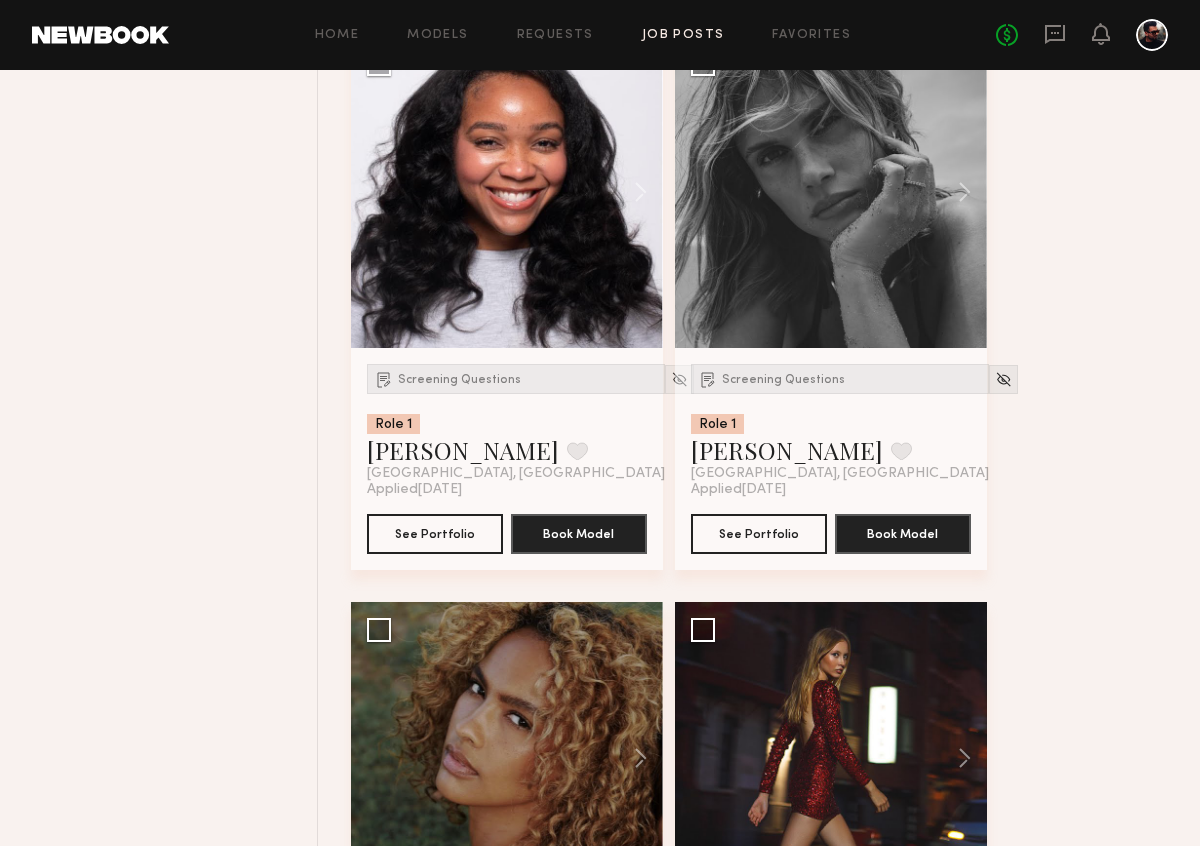 scroll, scrollTop: 72, scrollLeft: 0, axis: vertical 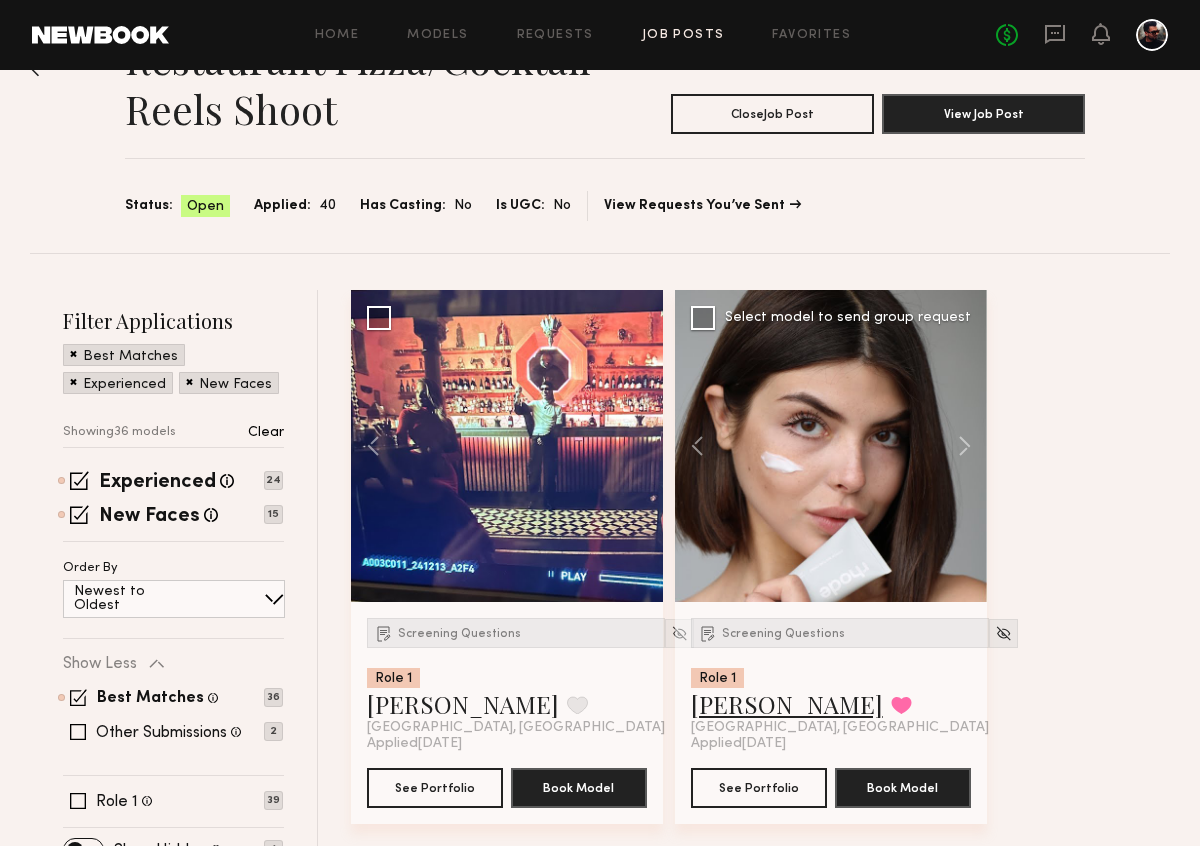 click on "Kate A." 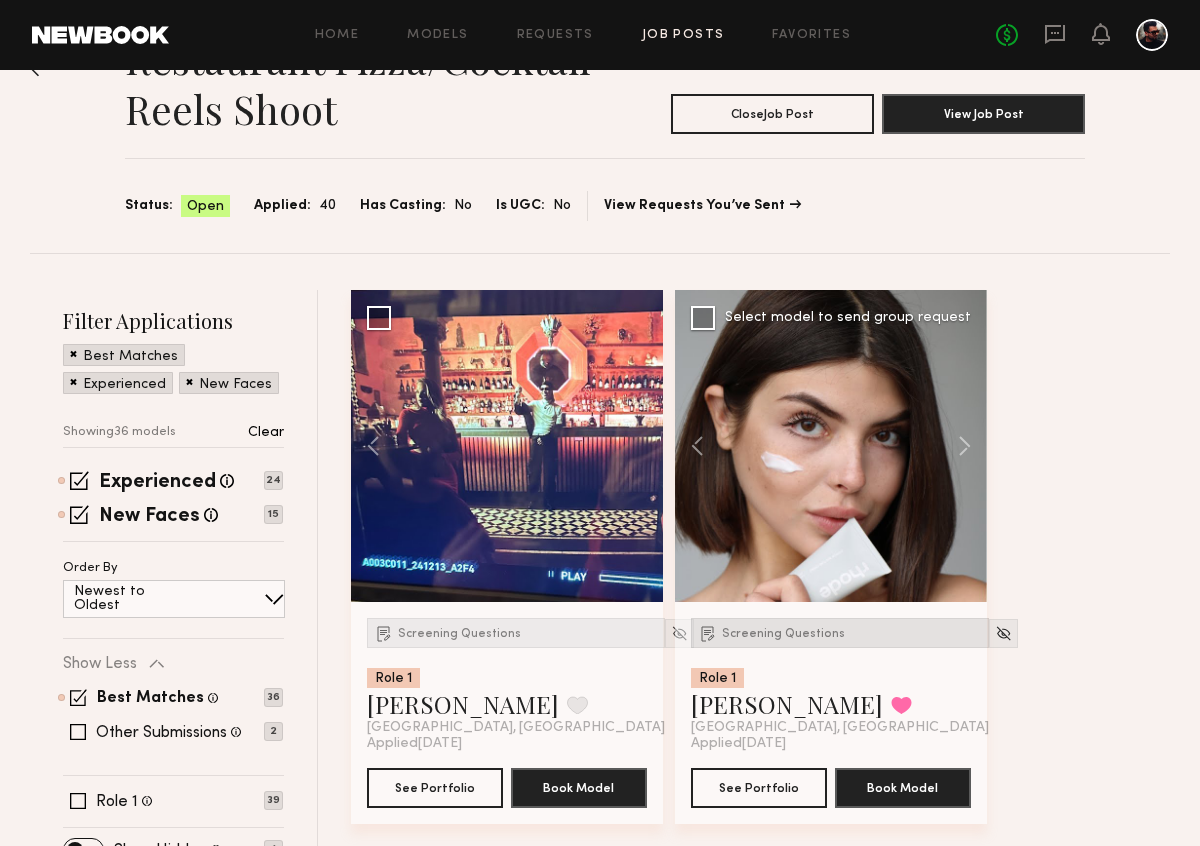 click on "Screening Questions" 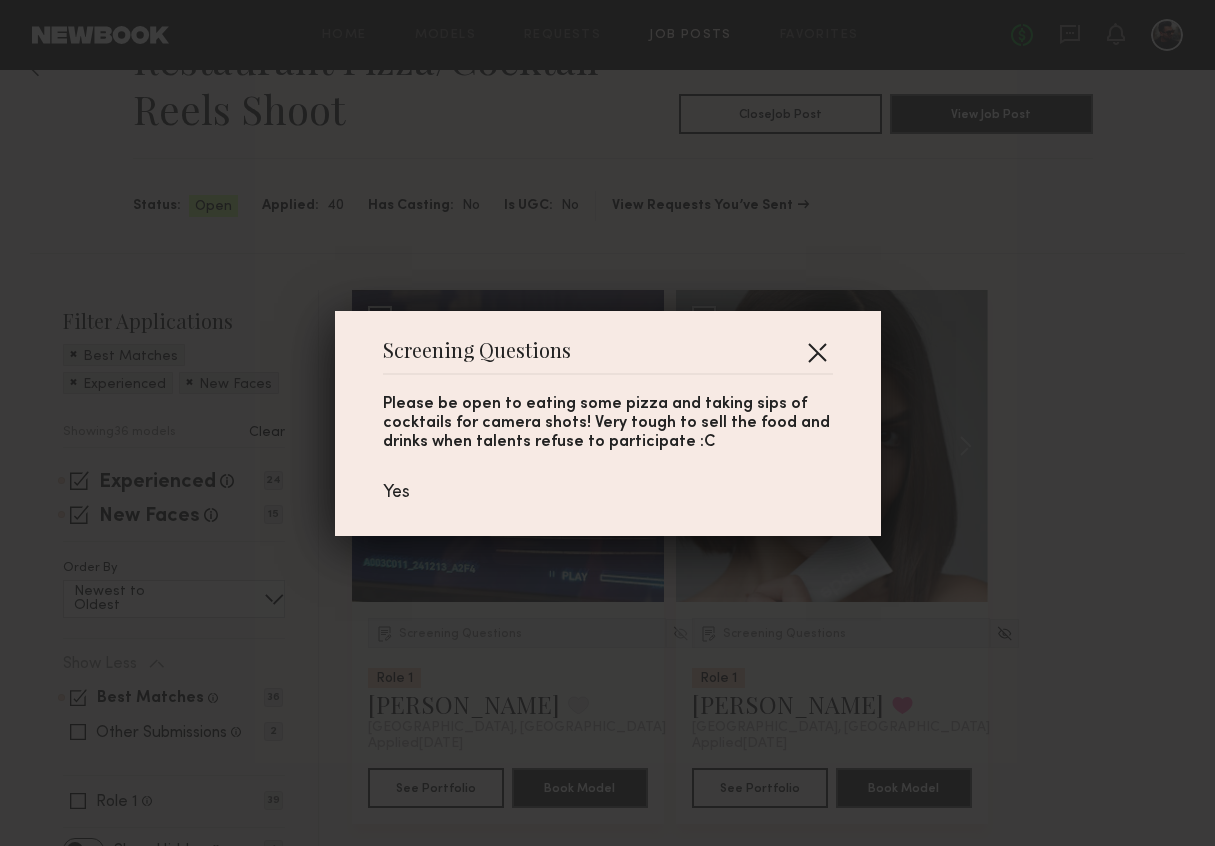 click at bounding box center [817, 352] 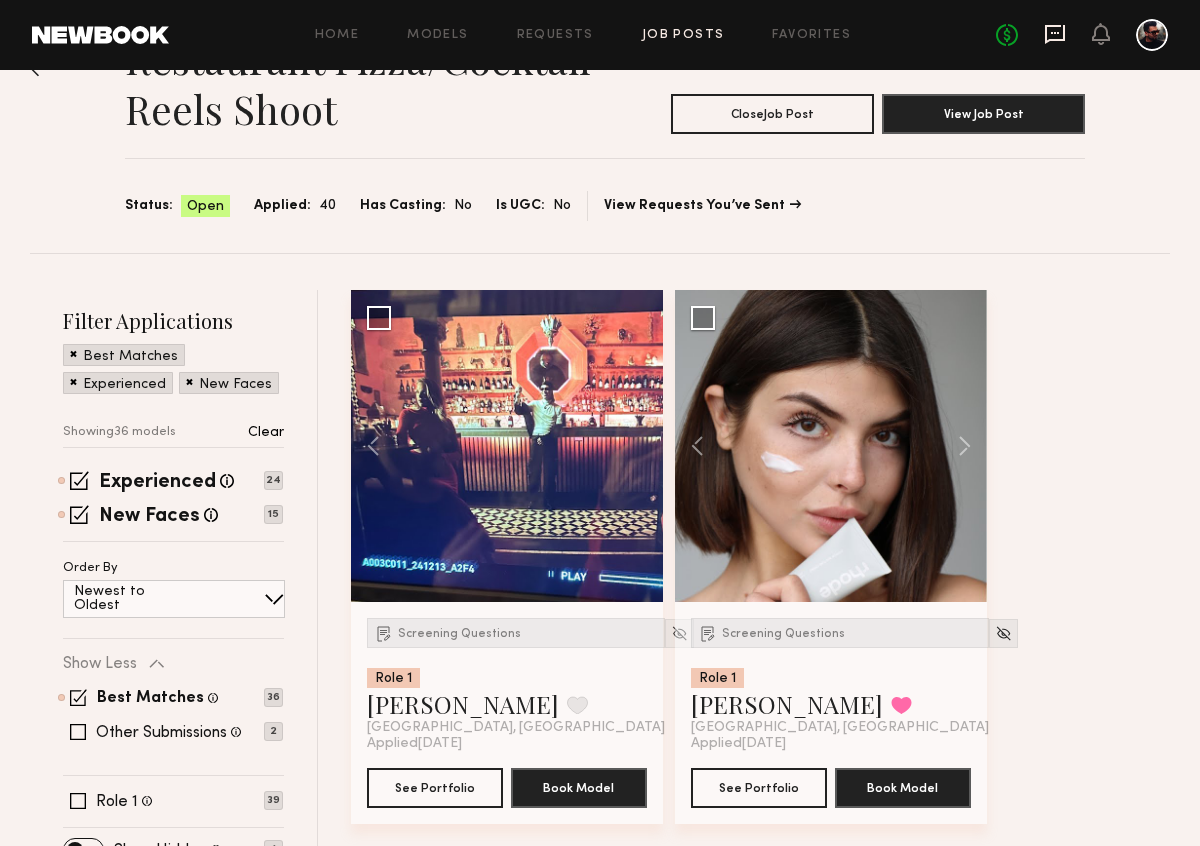 click 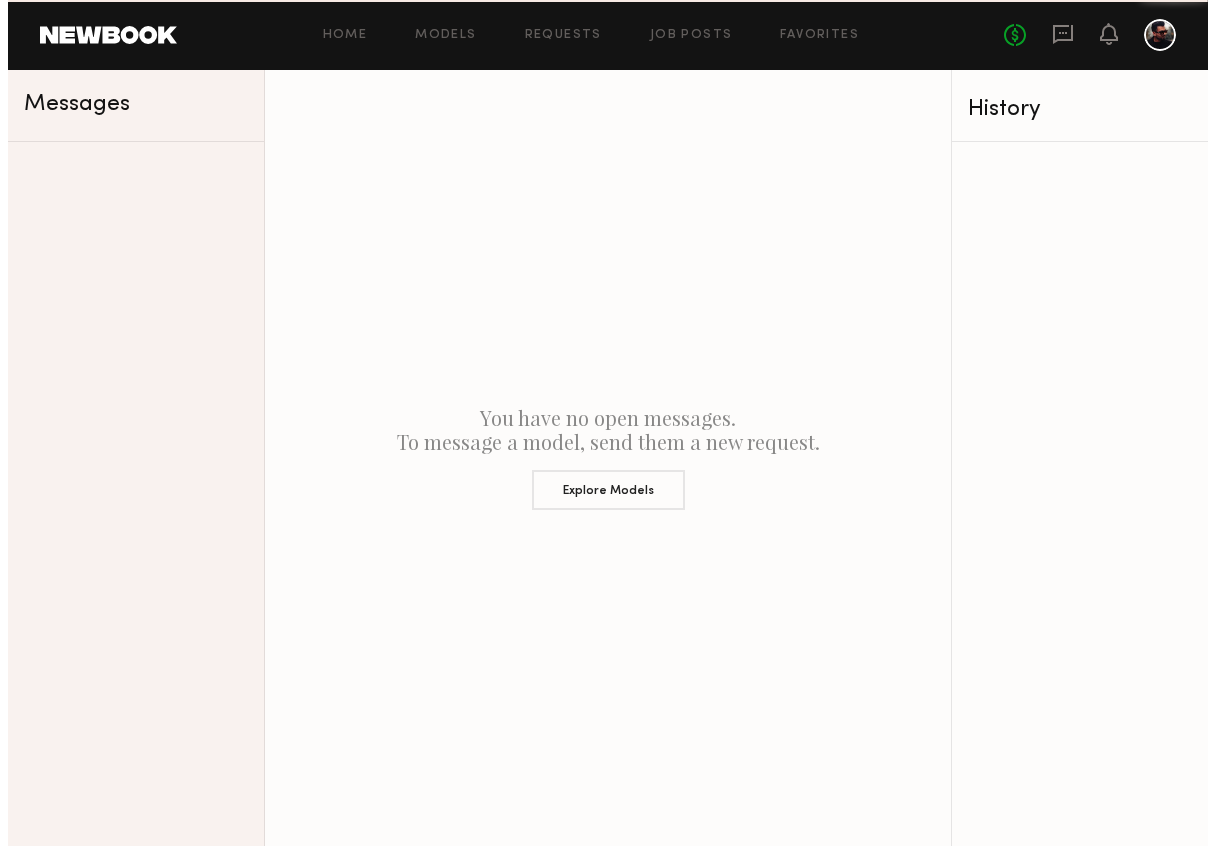 scroll, scrollTop: 0, scrollLeft: 0, axis: both 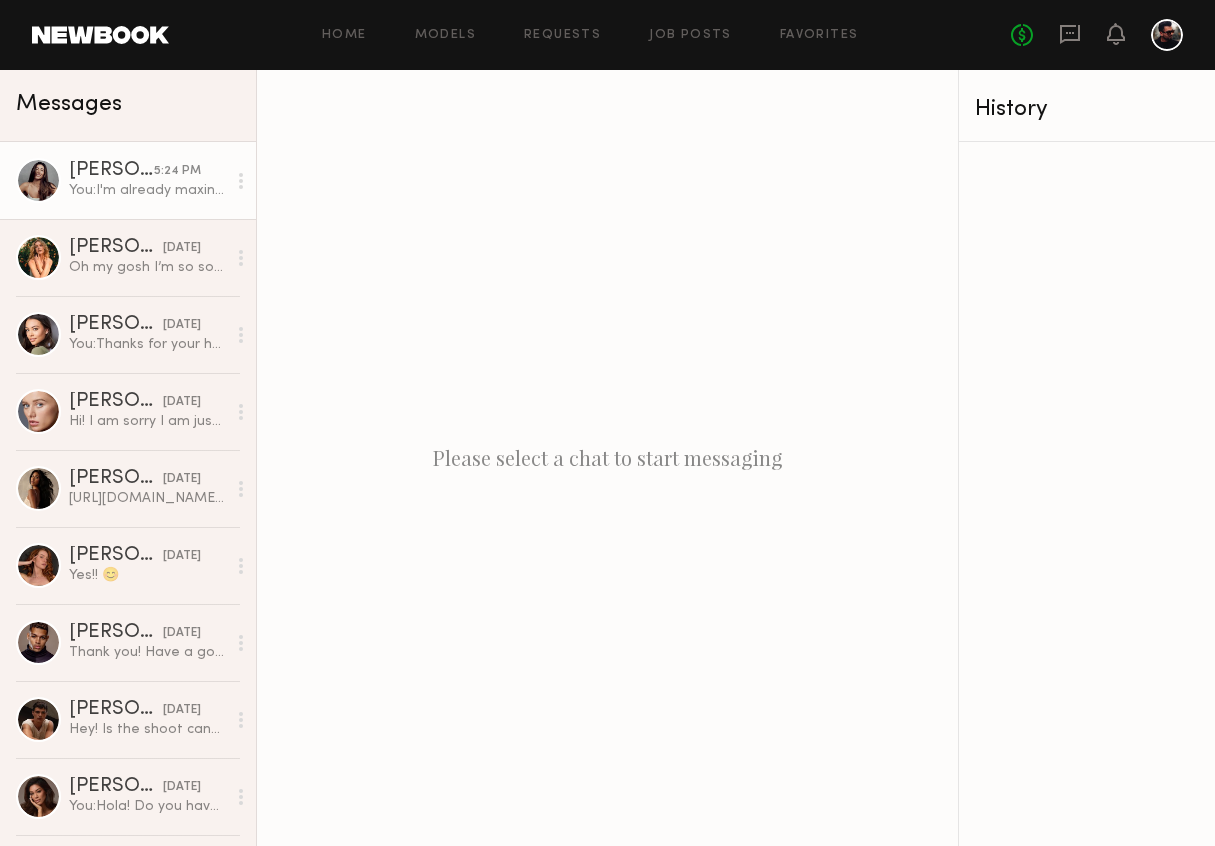click on "5:24 PM" 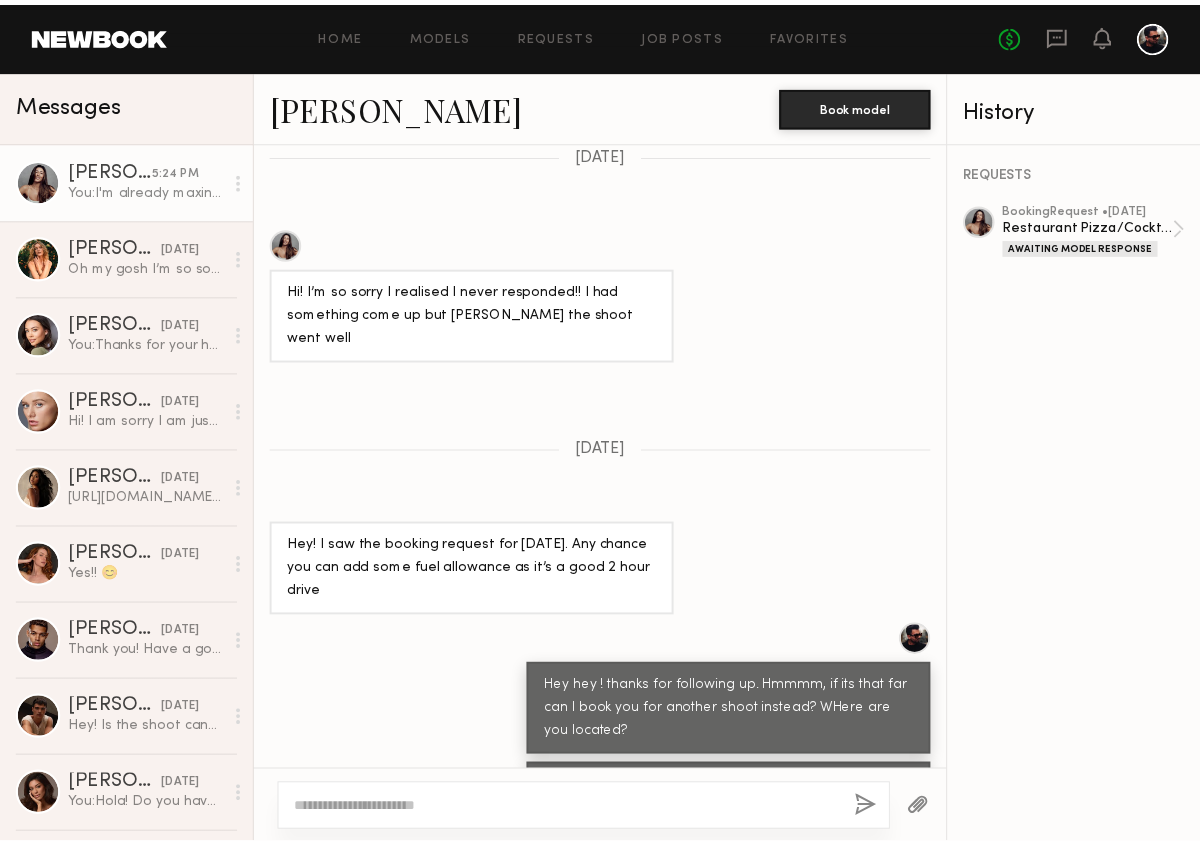 scroll, scrollTop: 1187, scrollLeft: 0, axis: vertical 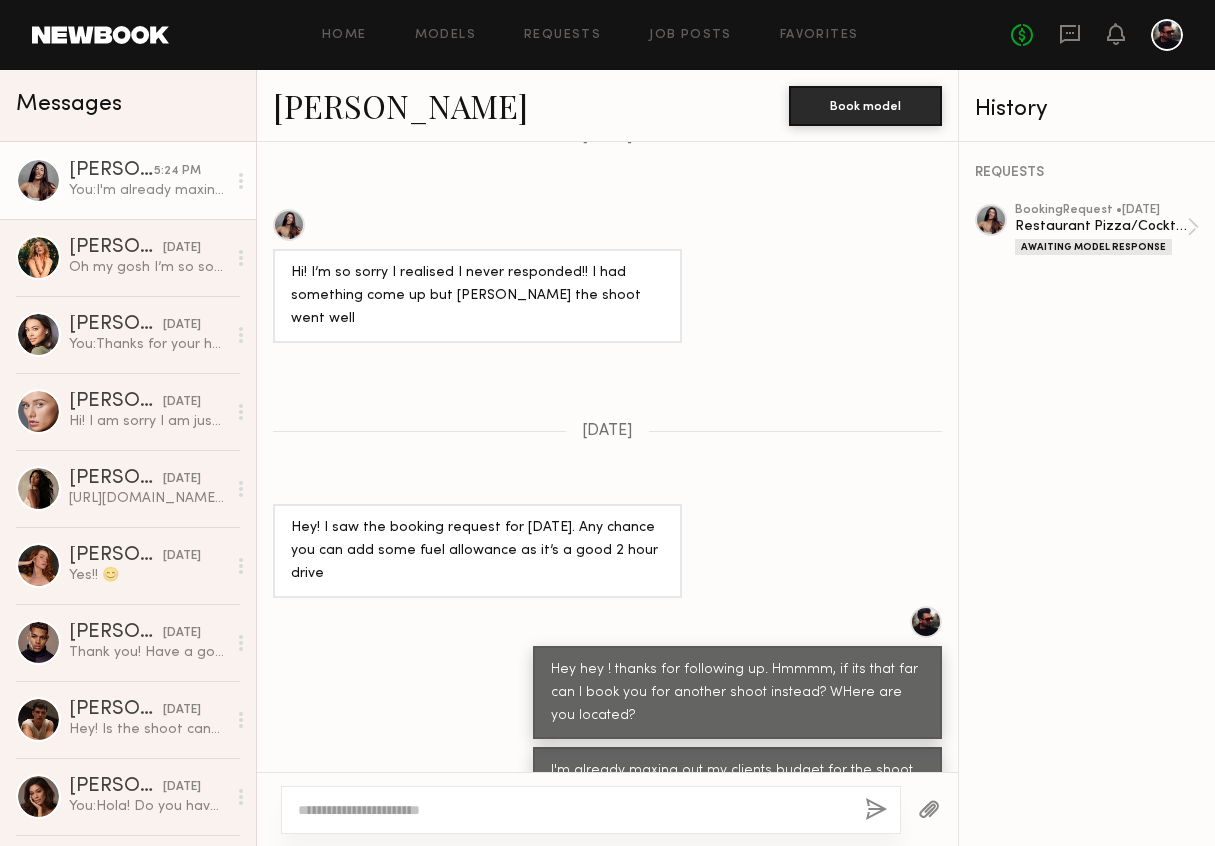 drag, startPoint x: 642, startPoint y: 450, endPoint x: 408, endPoint y: 443, distance: 234.10468 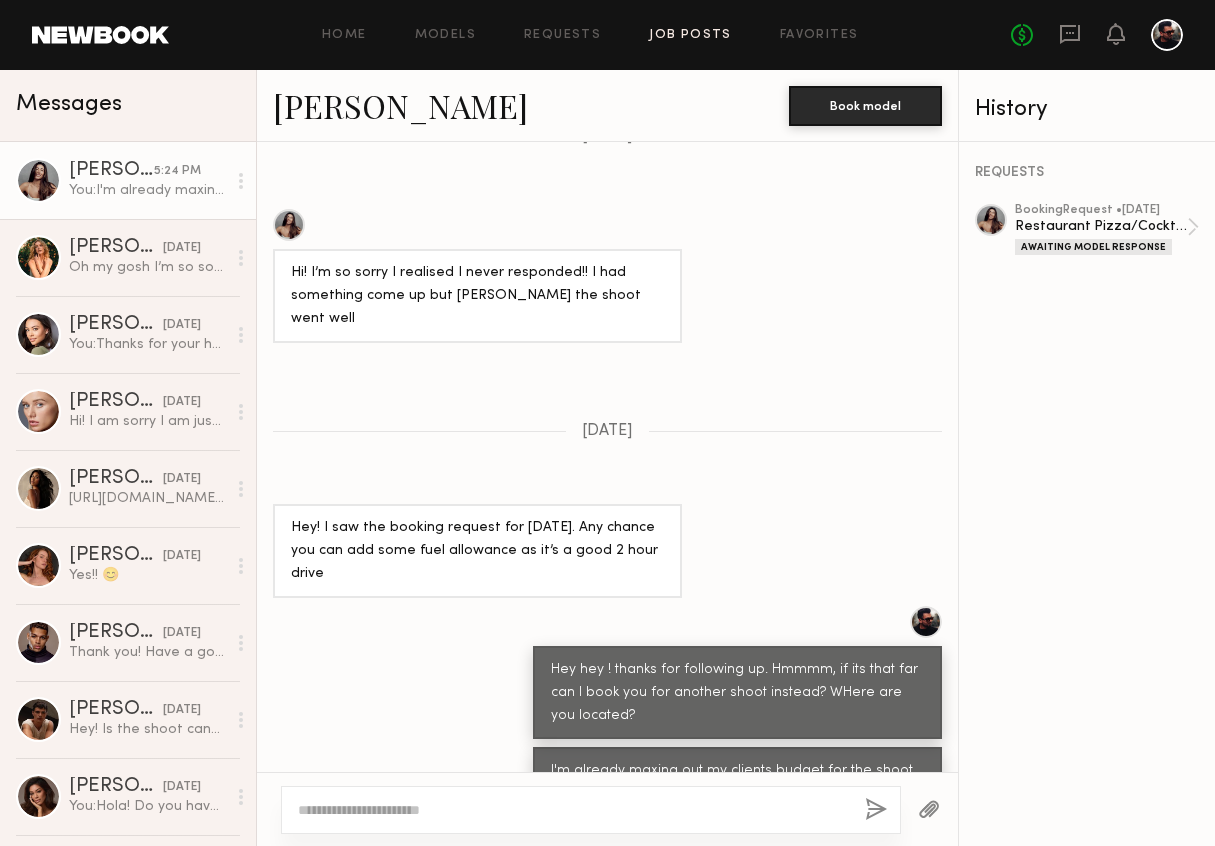 click on "Job Posts" 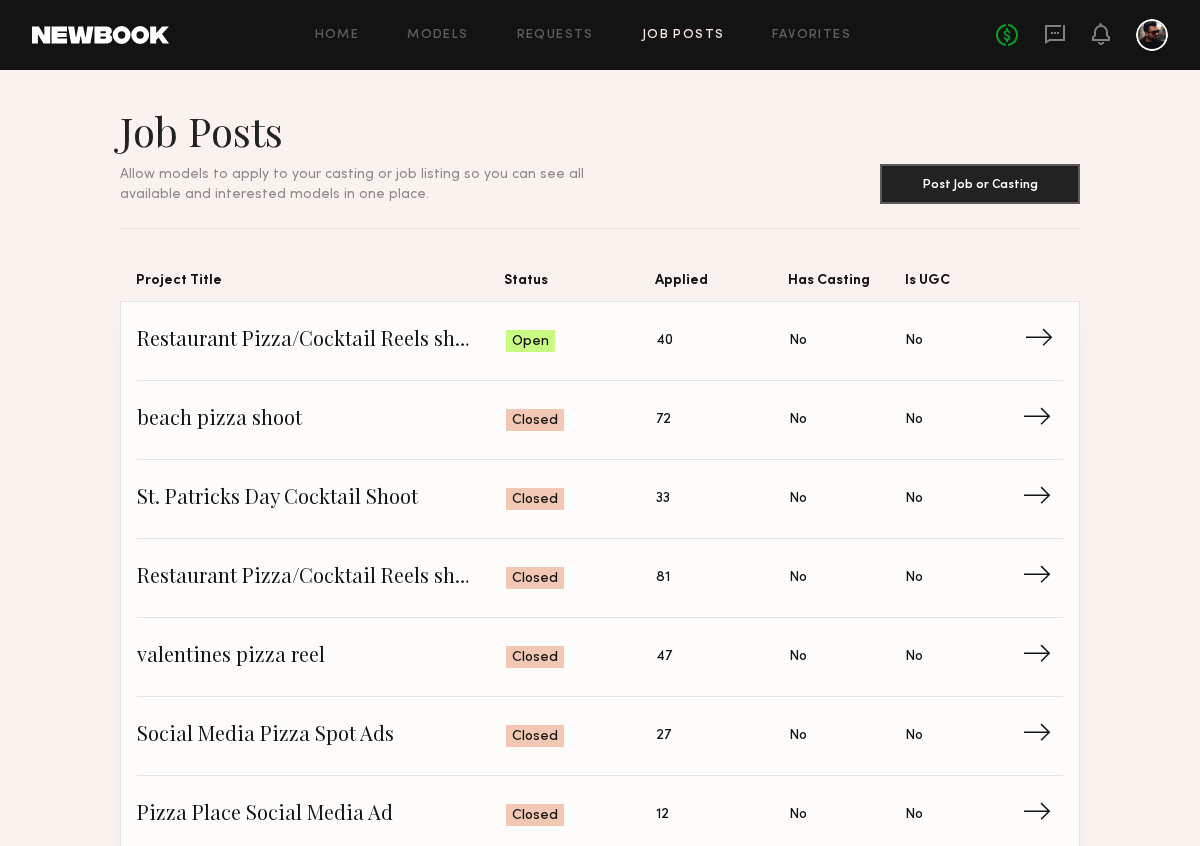 click on "Restaurant Pizza/Cocktail Reels shoot Status: Open Applied: 40 Has Casting: No Is UGC: No →" 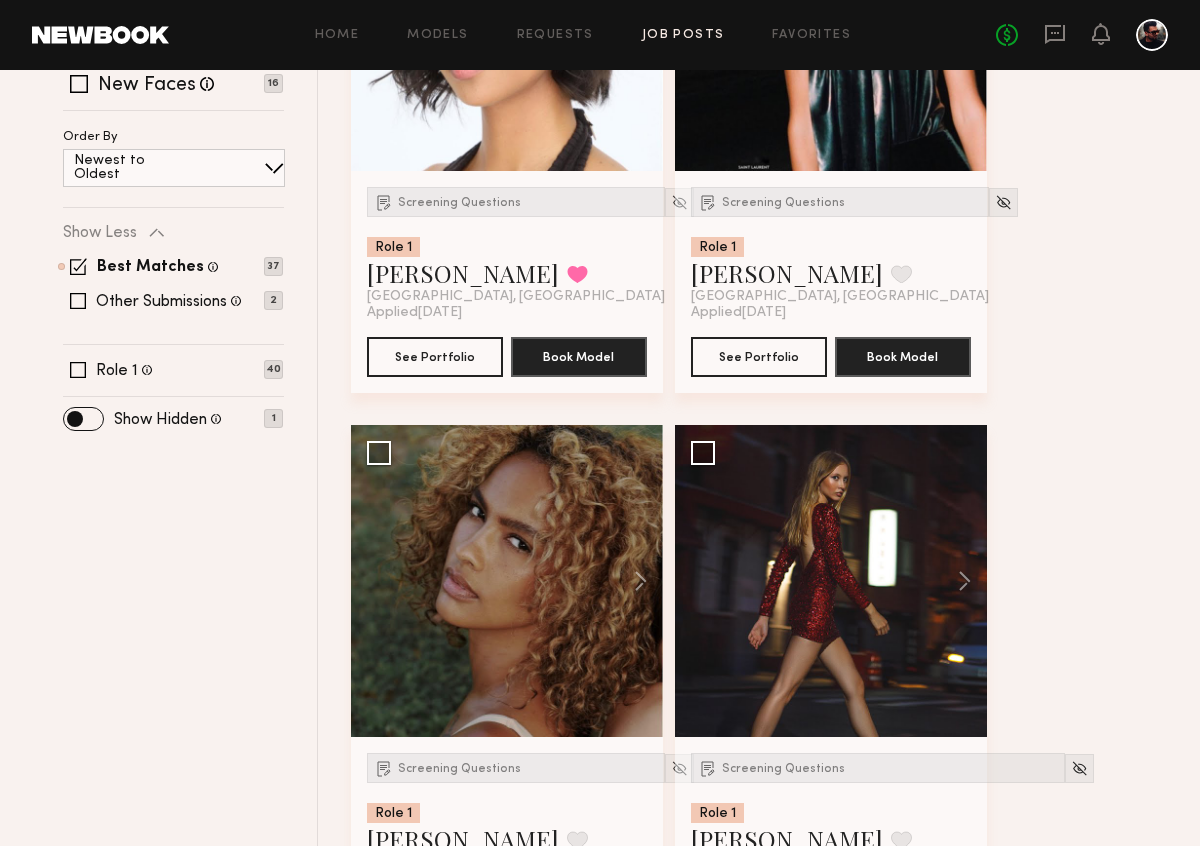 scroll, scrollTop: 0, scrollLeft: 0, axis: both 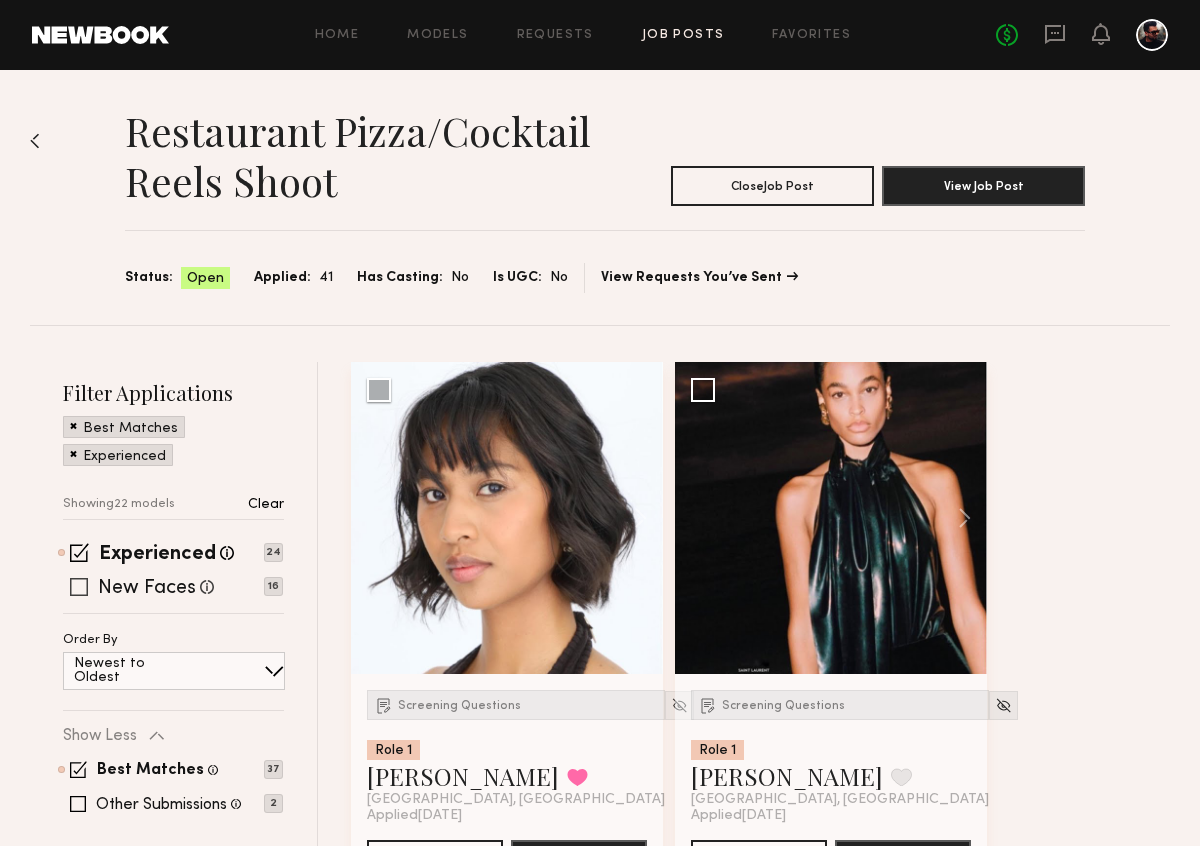 click 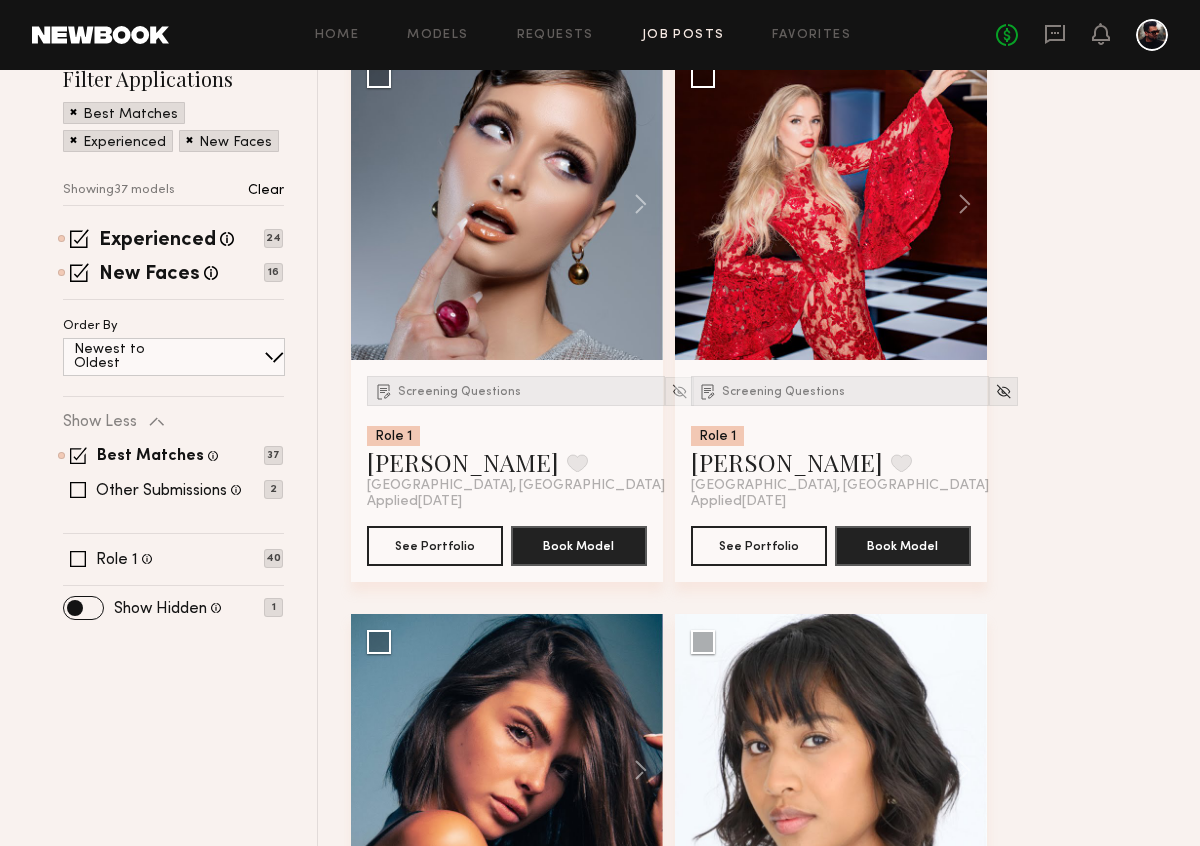 scroll, scrollTop: 304, scrollLeft: 0, axis: vertical 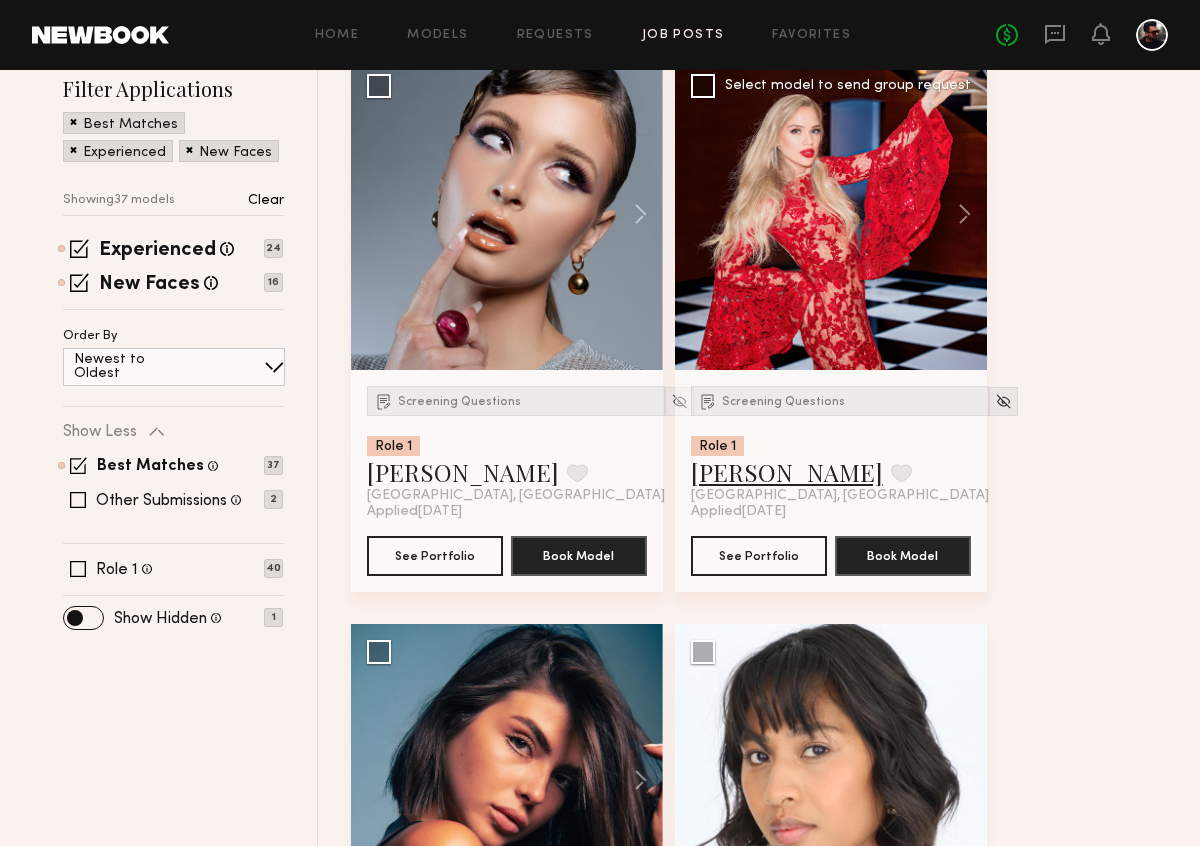 click on "[PERSON_NAME]" 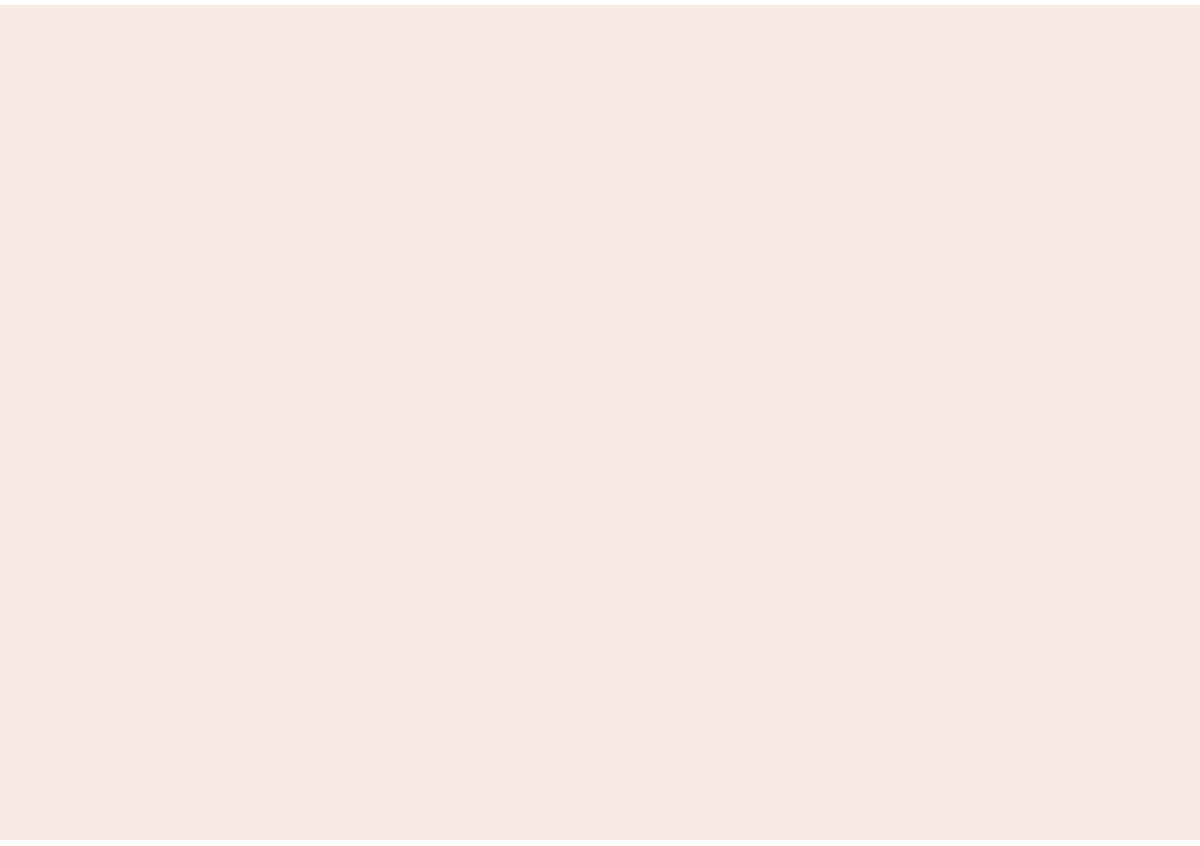 scroll, scrollTop: 0, scrollLeft: 0, axis: both 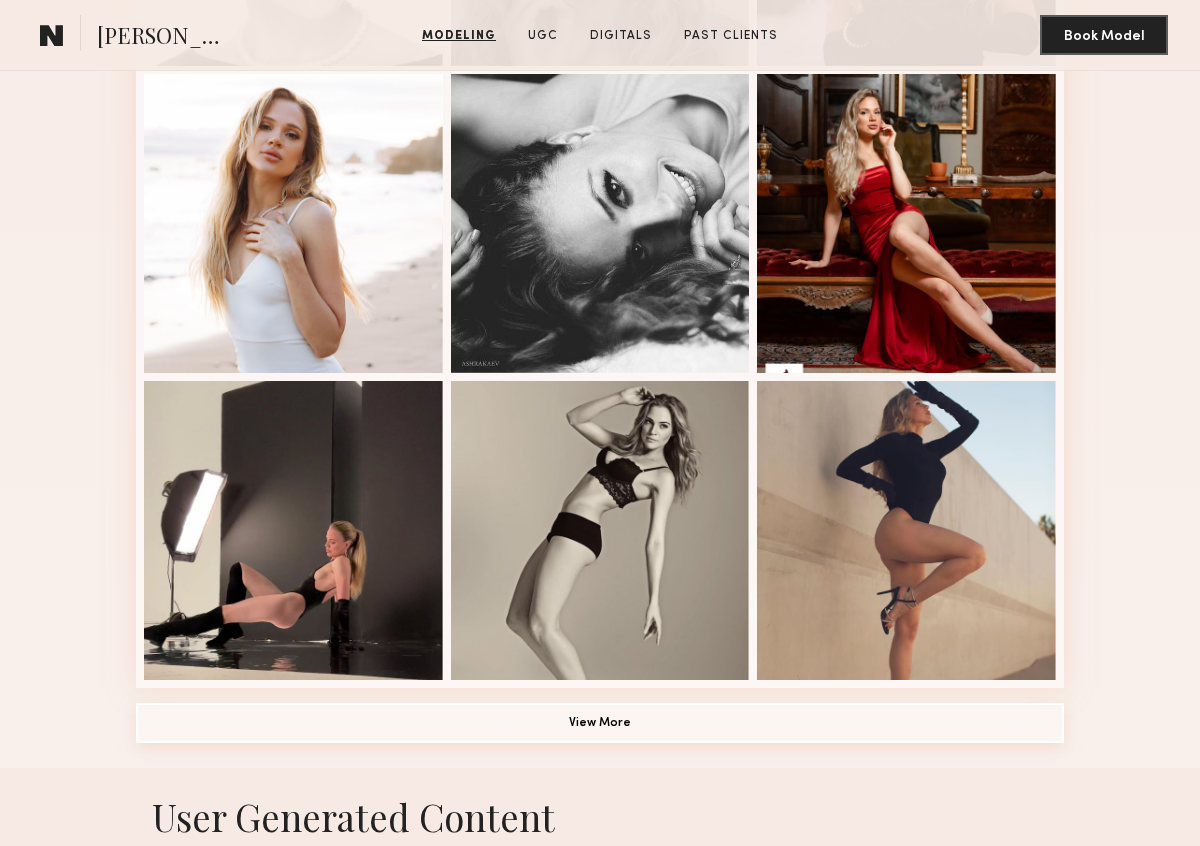click on "View More" 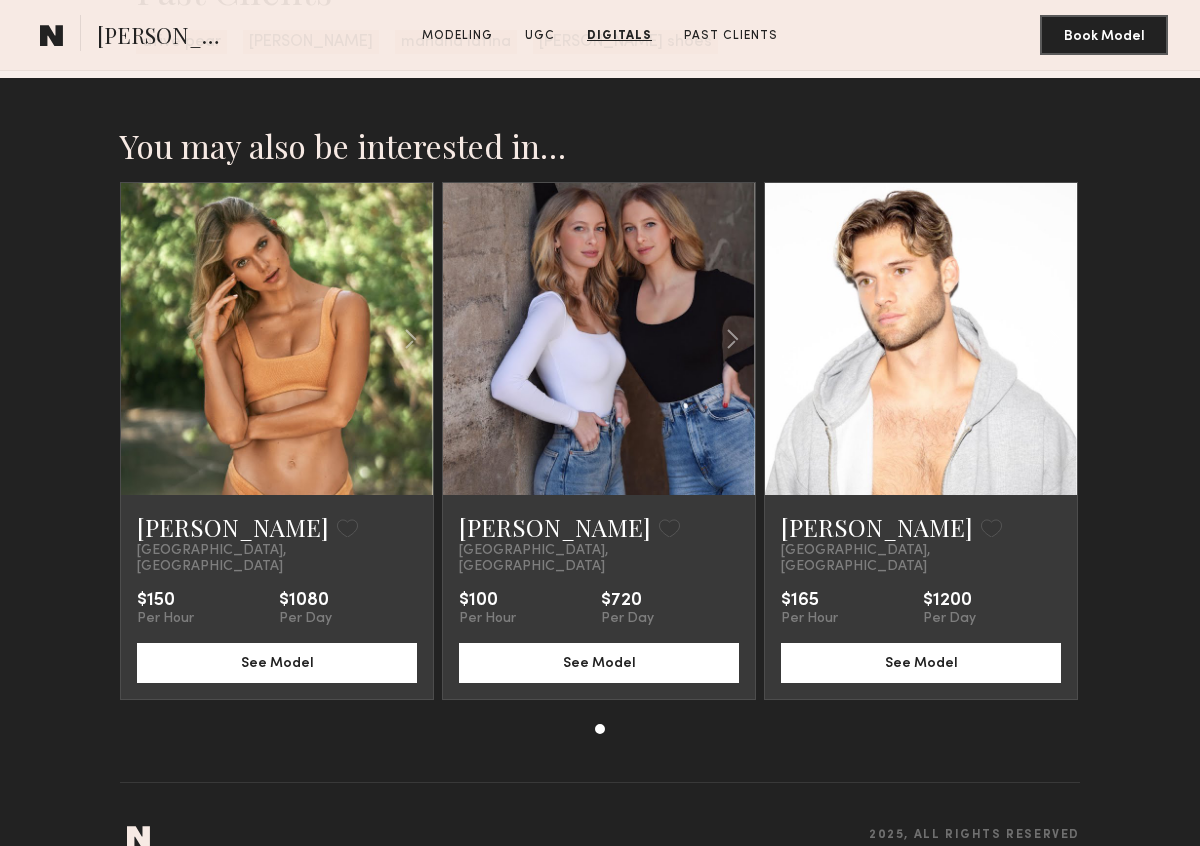scroll, scrollTop: 4943, scrollLeft: 0, axis: vertical 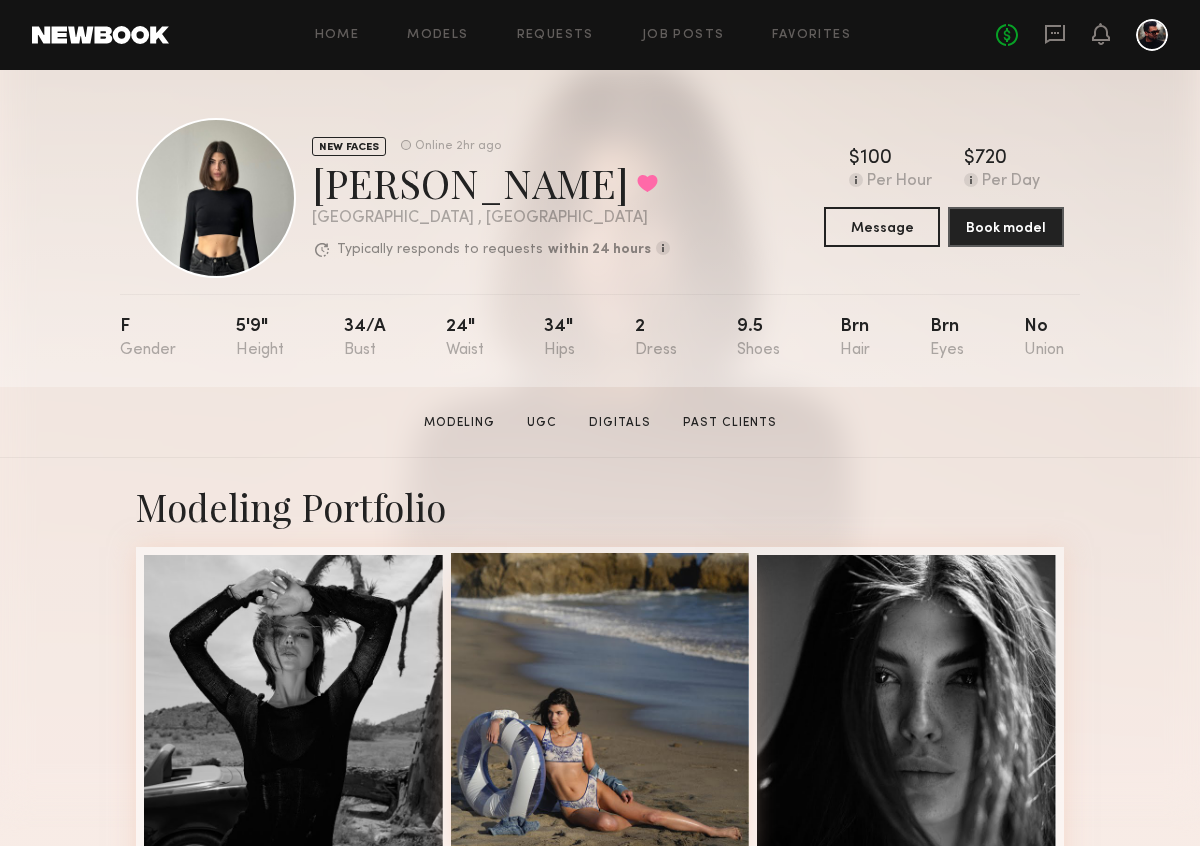 click at bounding box center (600, 702) 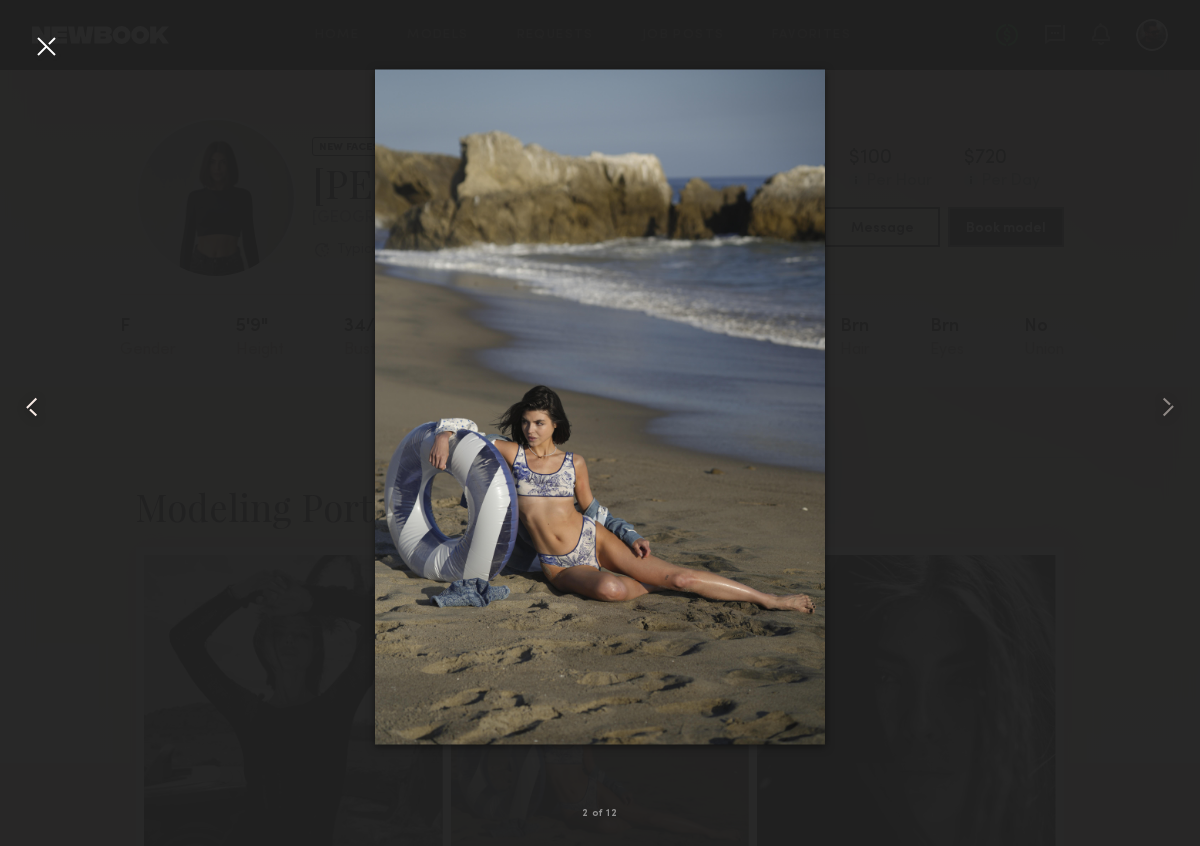 click at bounding box center (46, 46) 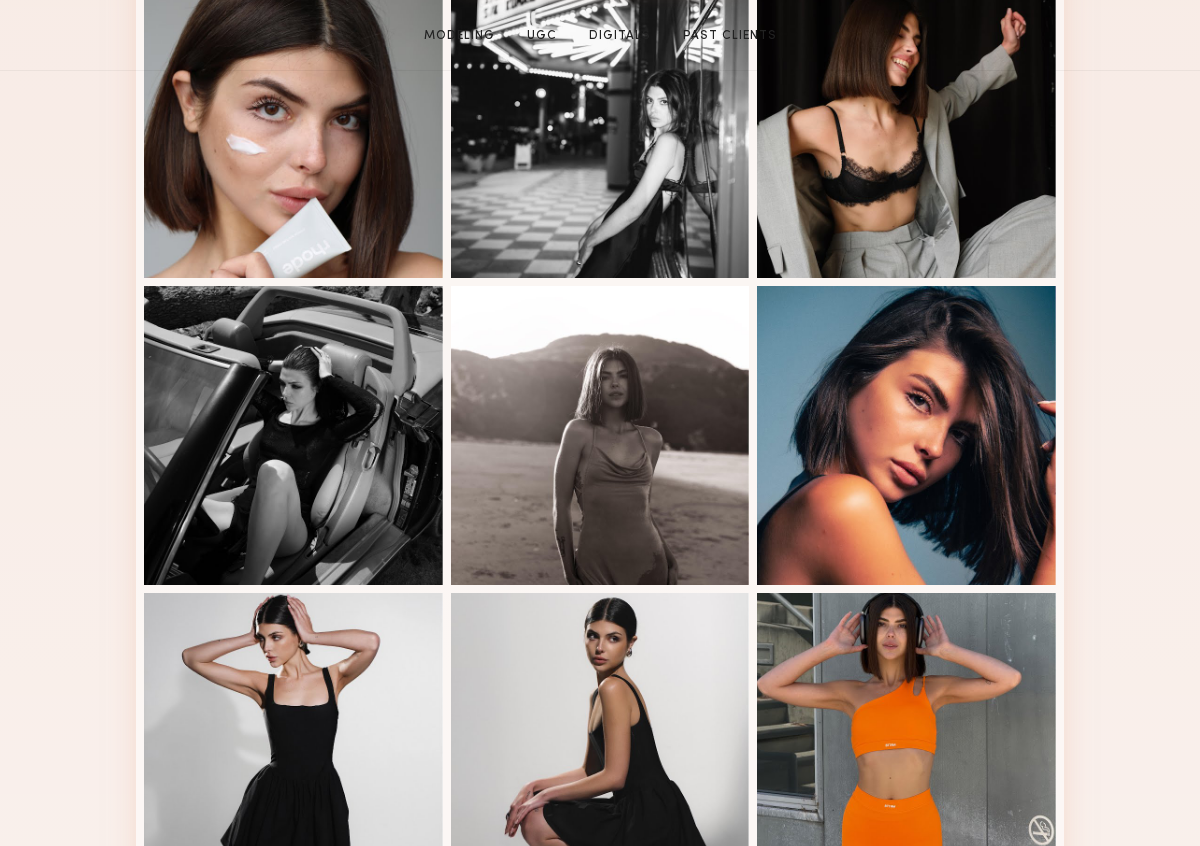 scroll, scrollTop: 1053, scrollLeft: 0, axis: vertical 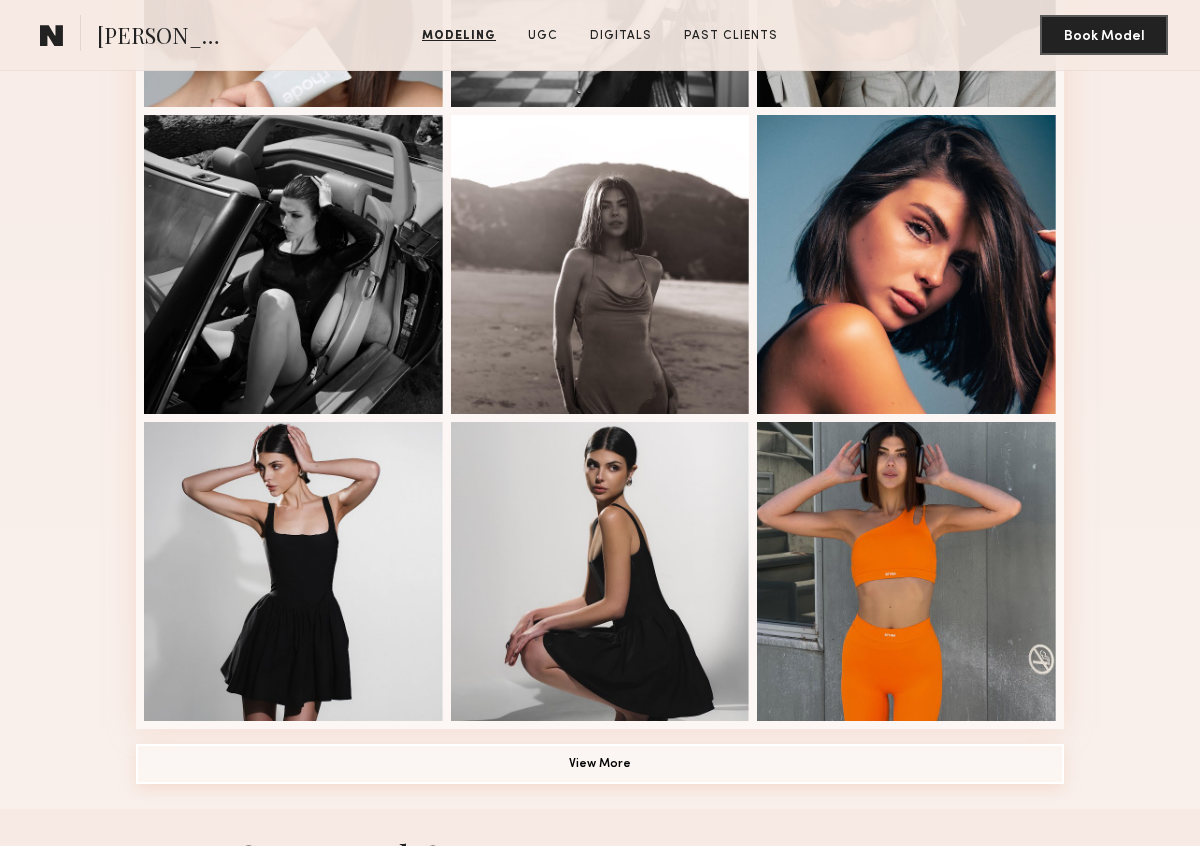 click on "View More" 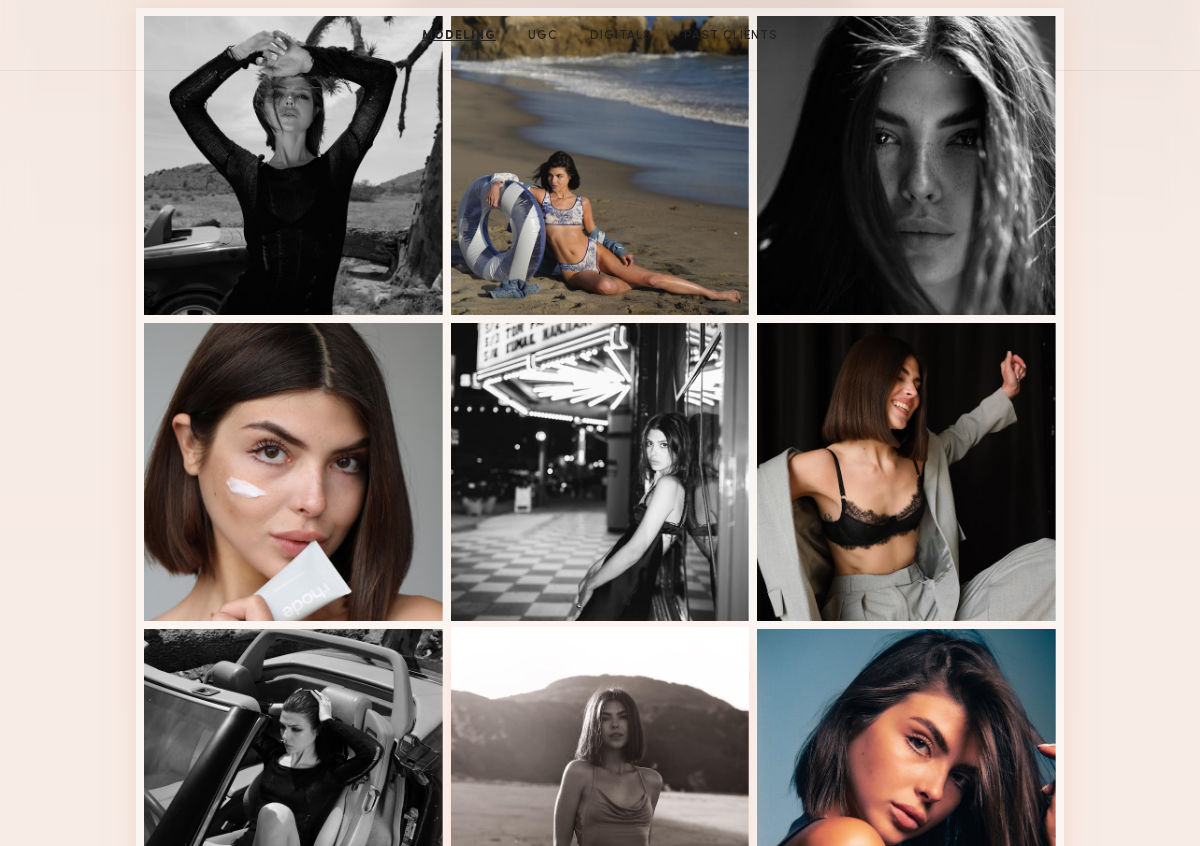 scroll, scrollTop: 0, scrollLeft: 0, axis: both 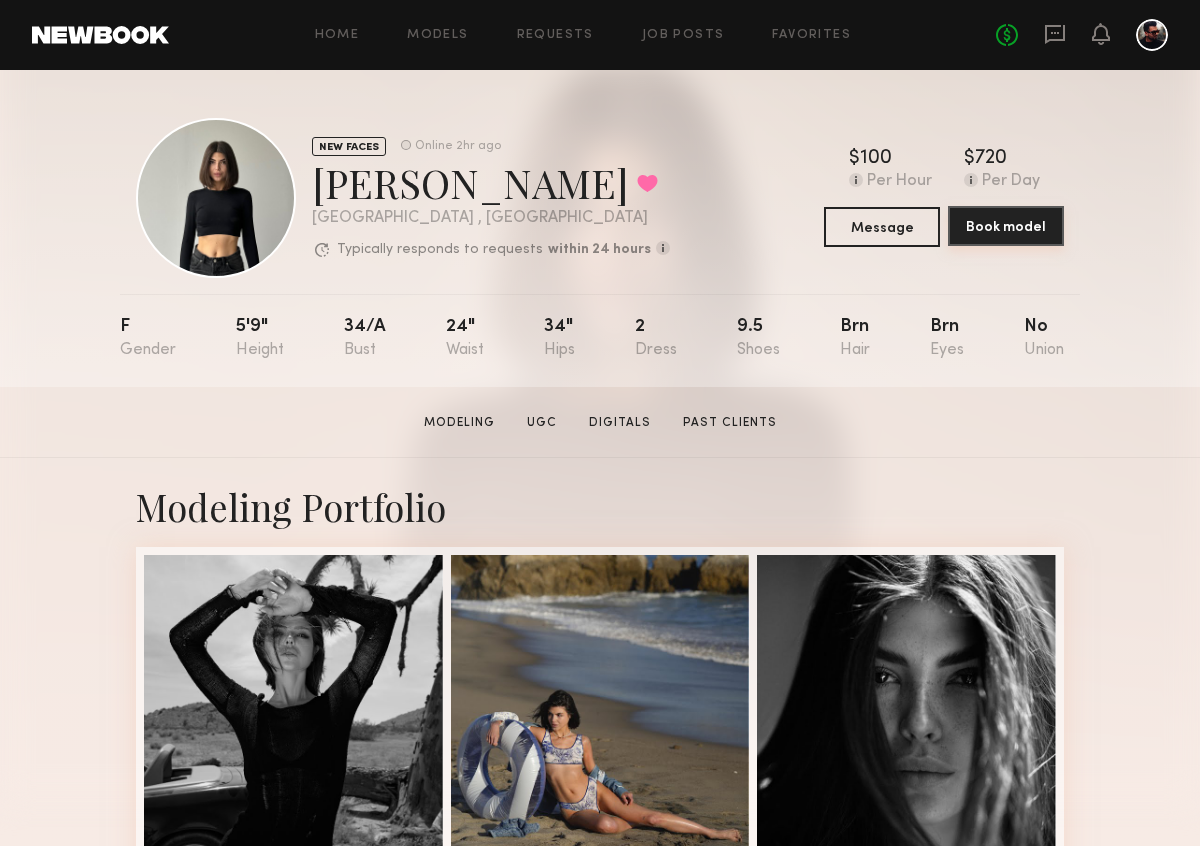 click on "Book model" 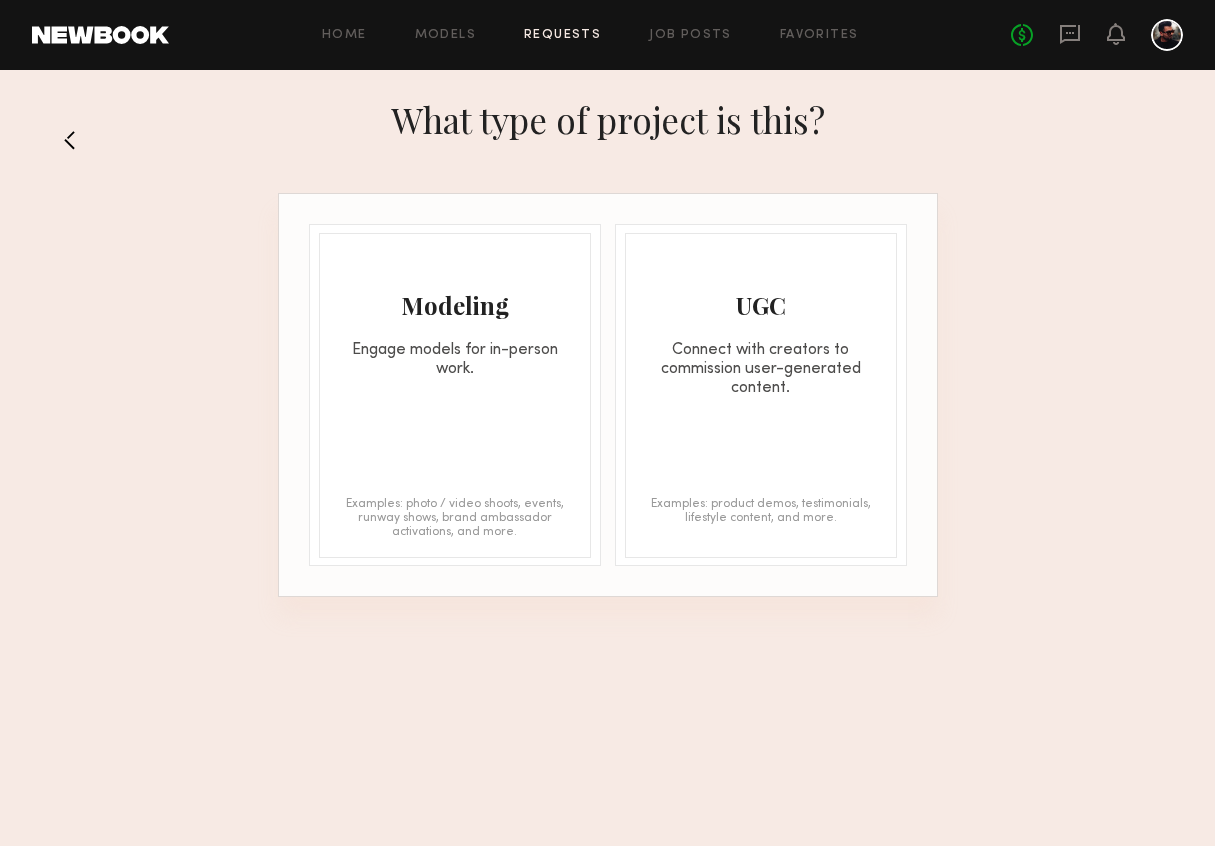 click on "Engage models for in-person work." 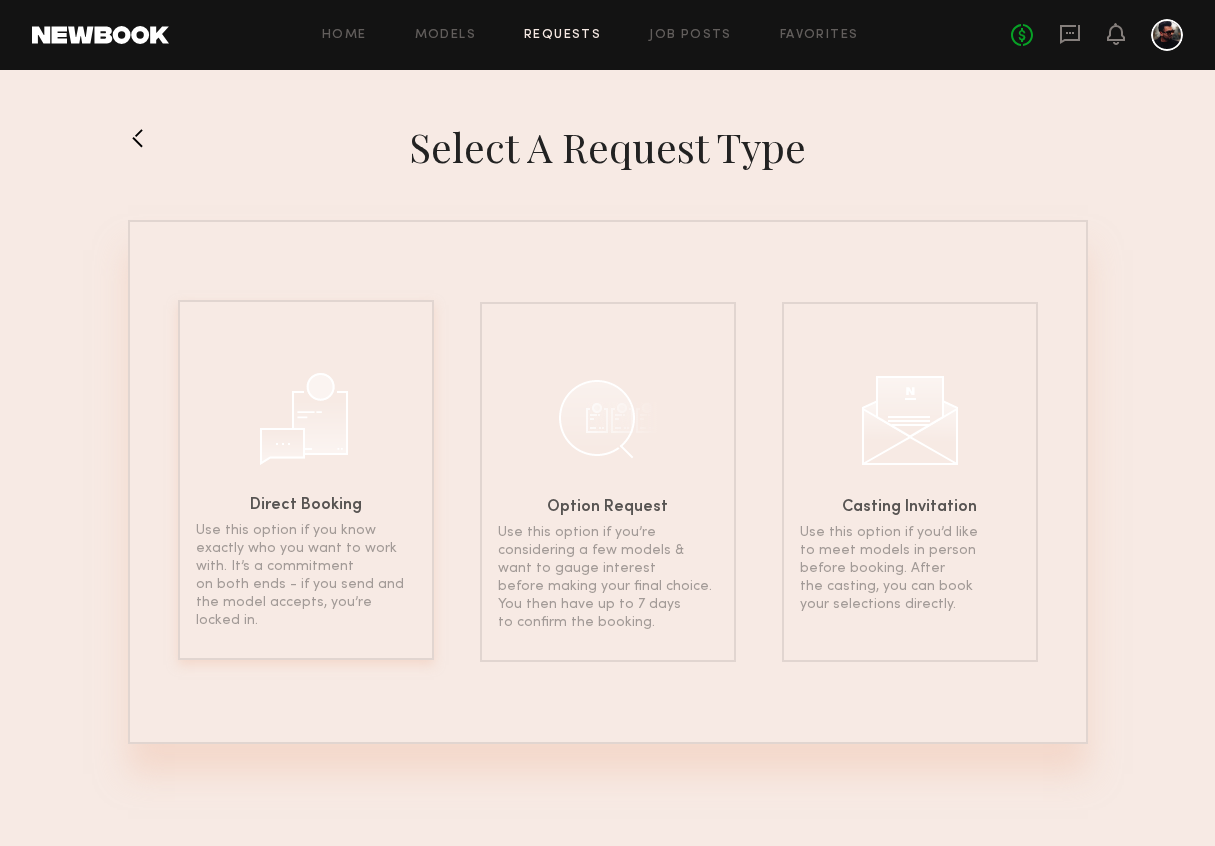 click on "Direct Booking Use this option if you know exactly who you want to work with. It’s a commitment on both ends - if you send and the model accepts, you’re locked in." 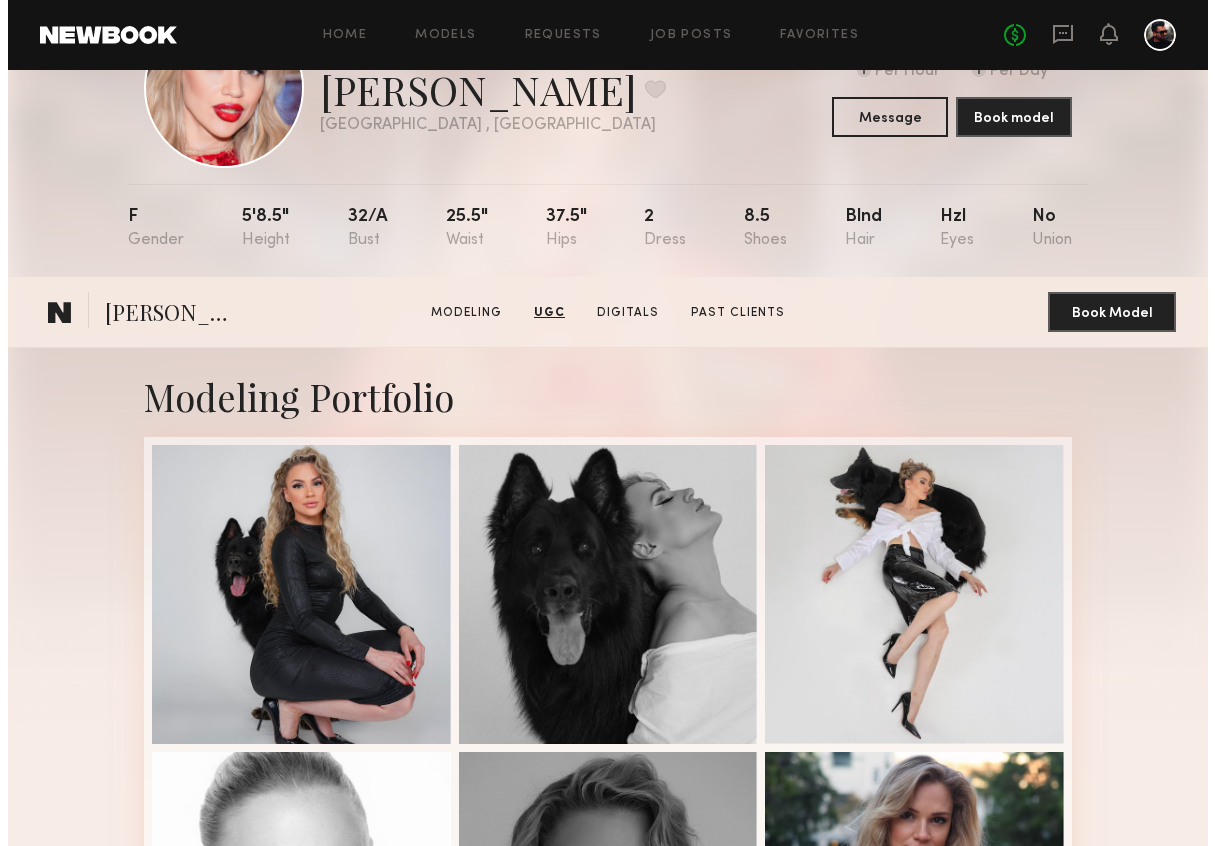 scroll, scrollTop: 0, scrollLeft: 0, axis: both 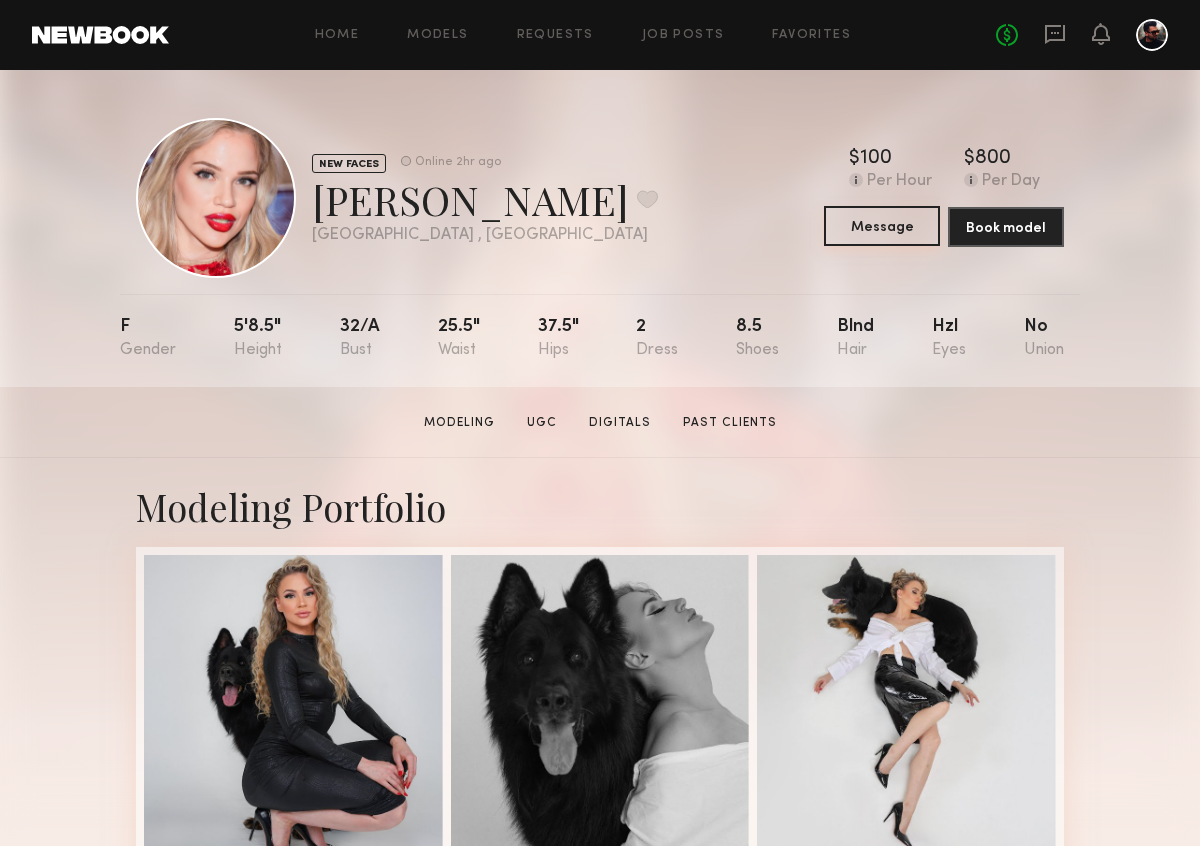 click on "Message" 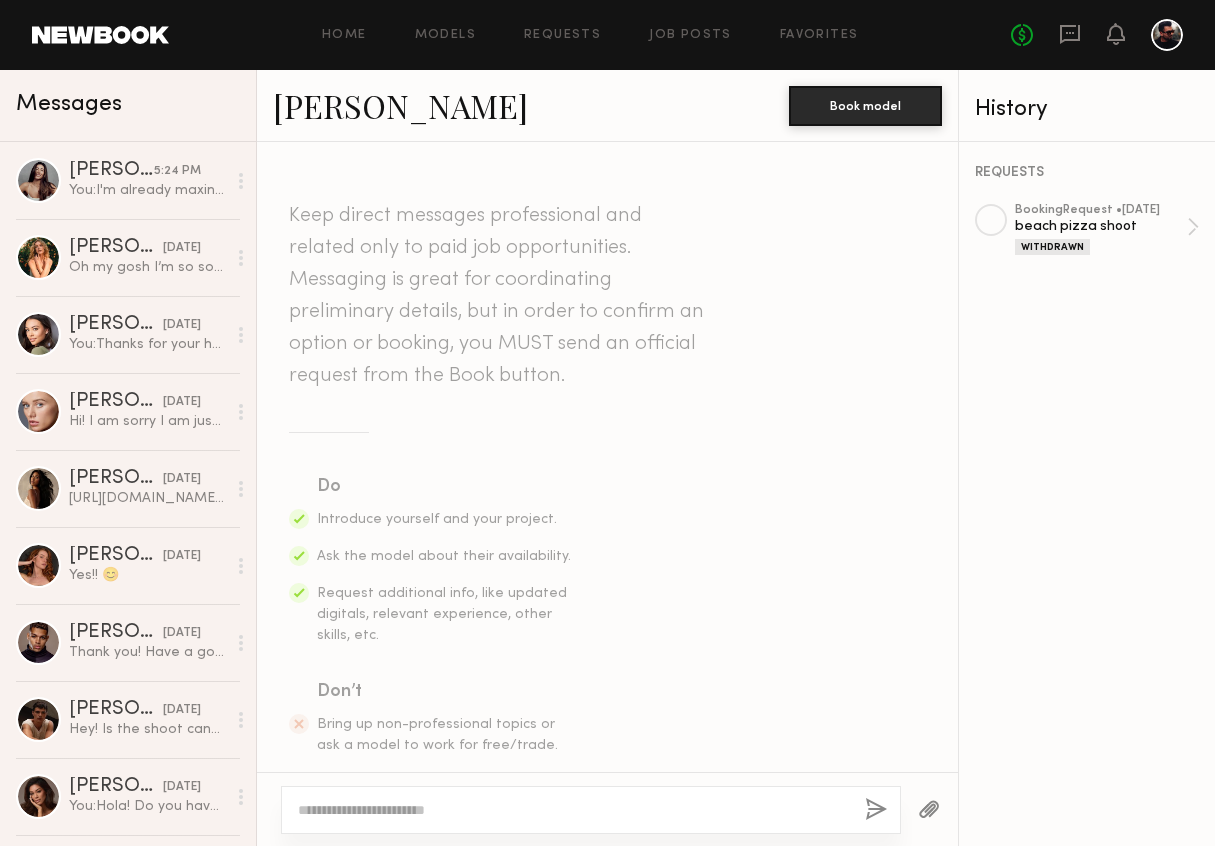 scroll, scrollTop: 170, scrollLeft: 0, axis: vertical 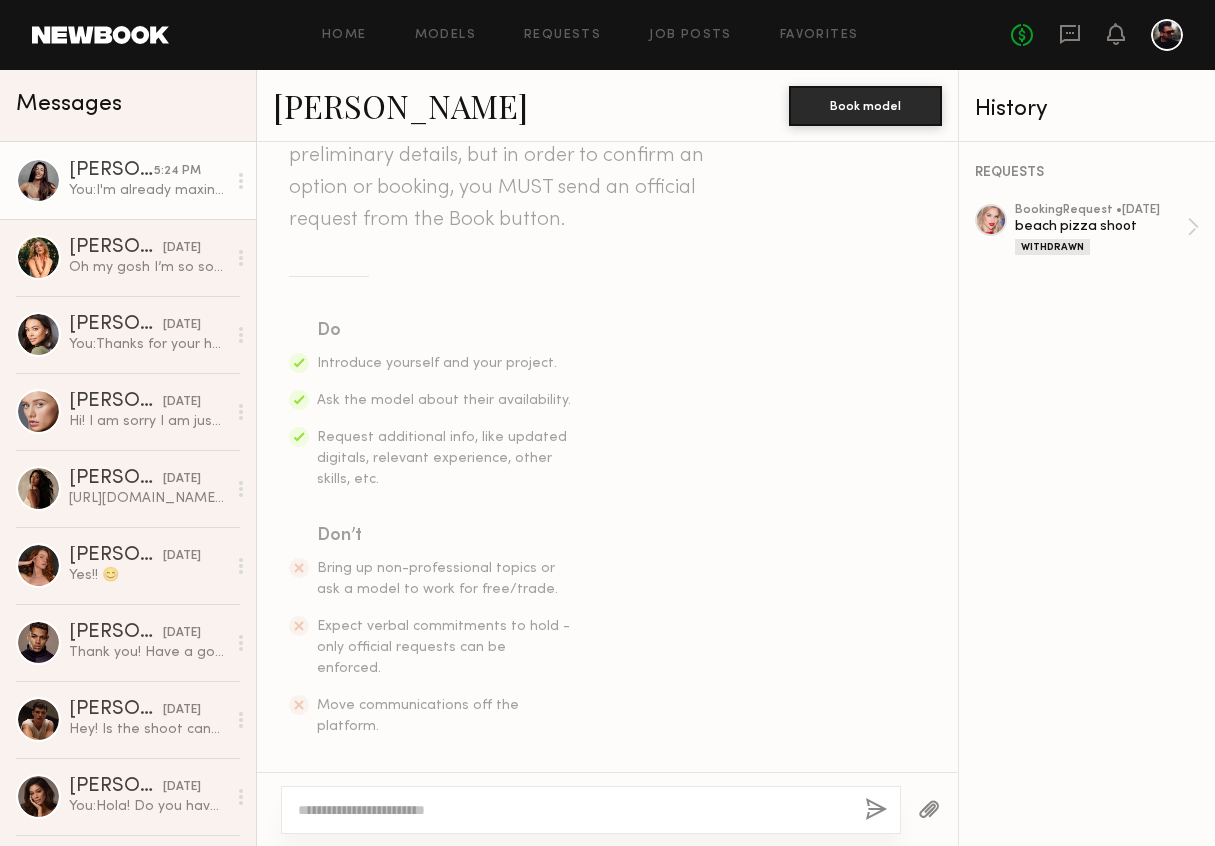 click on "[PERSON_NAME] 5:24 PM You:  I'm already maxing out my clients budget for the shoot, but I'd love to have you for another! :)" 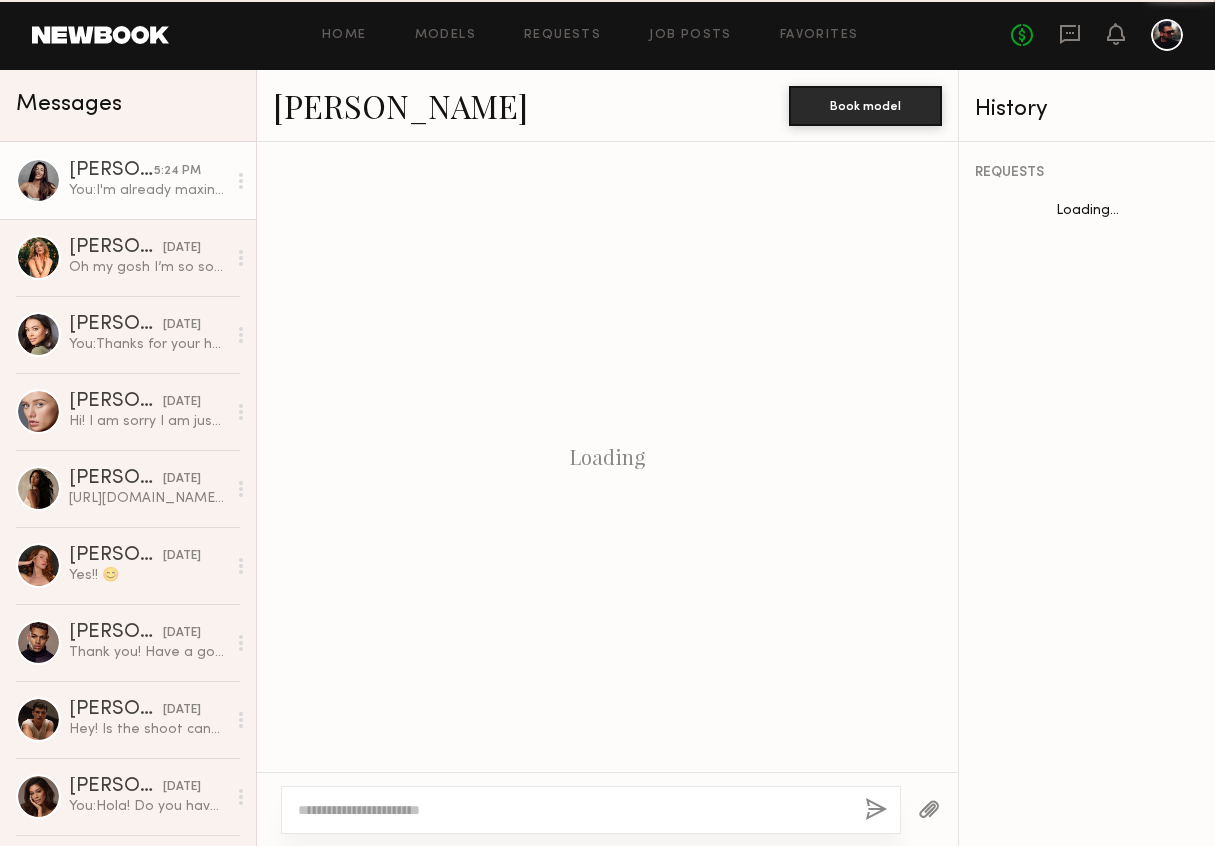 scroll, scrollTop: 1187, scrollLeft: 0, axis: vertical 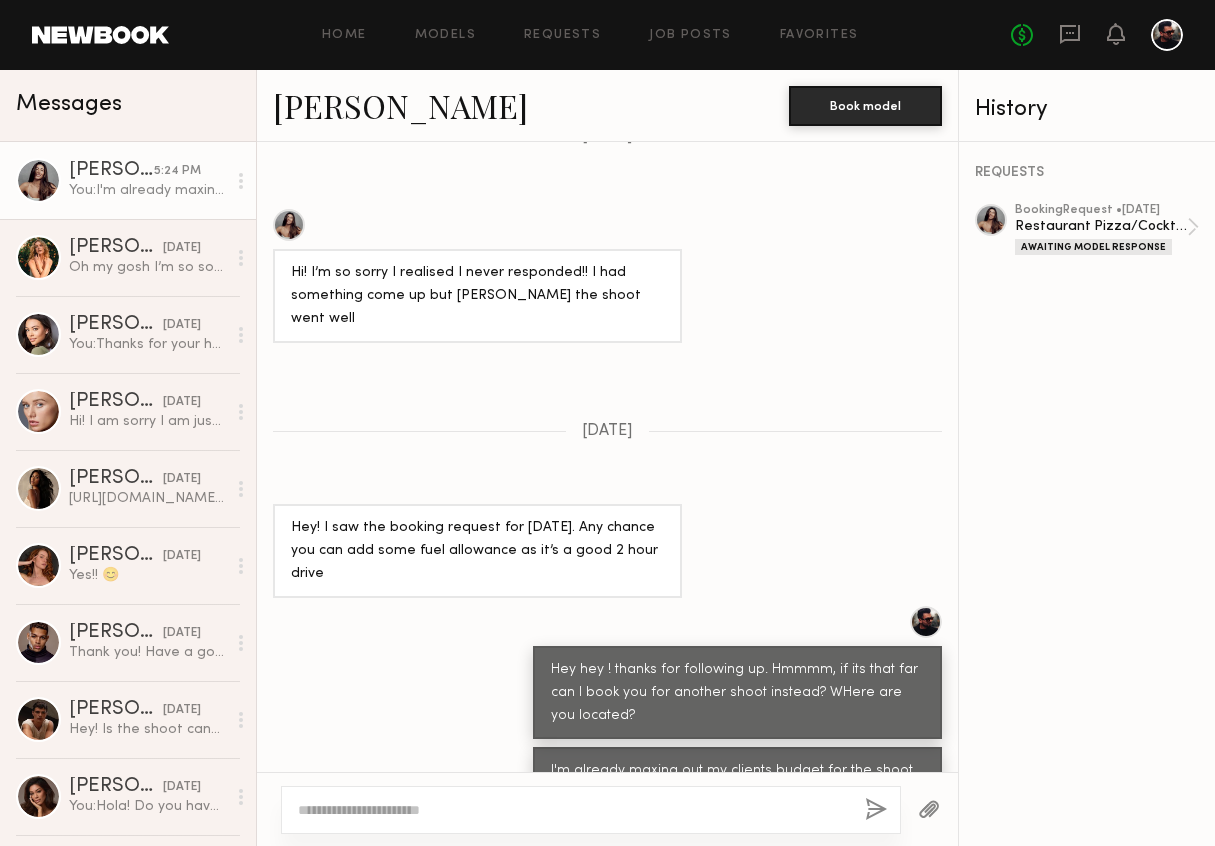 click 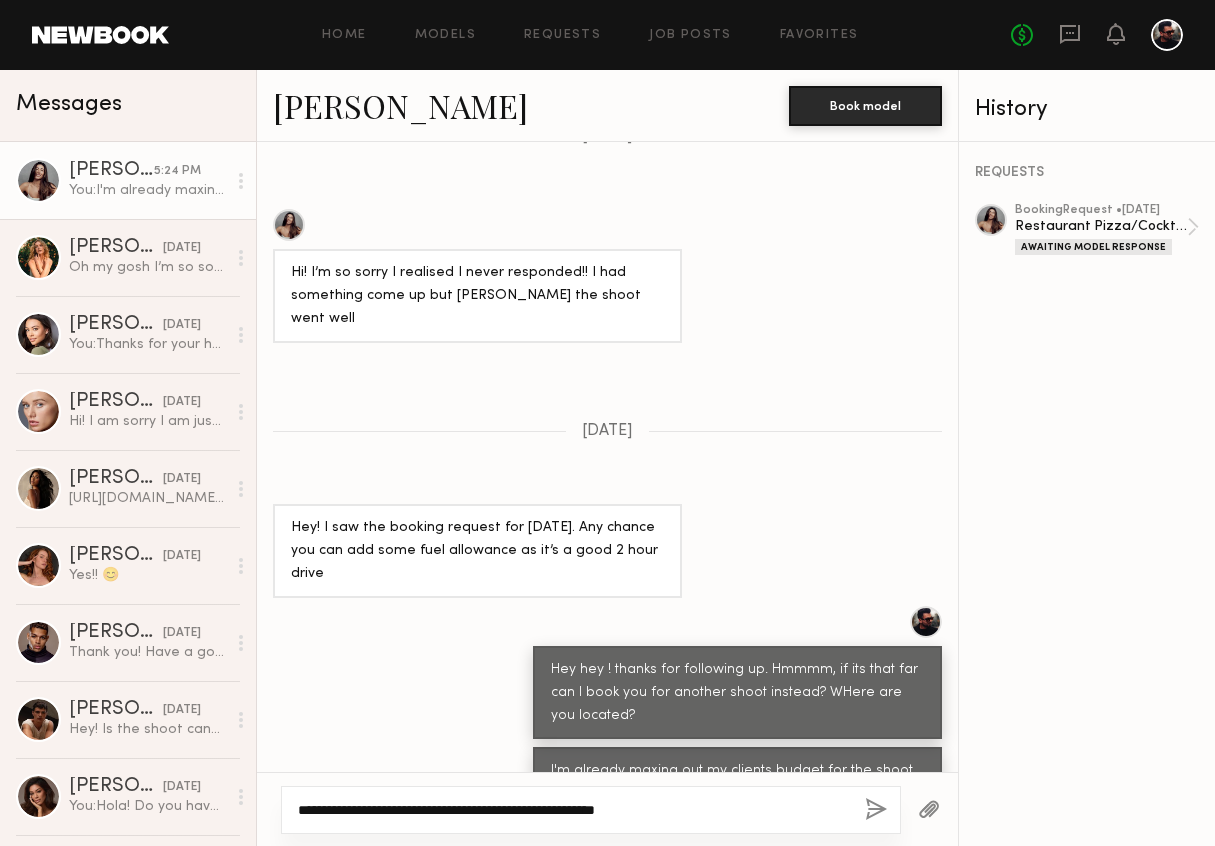 type on "**********" 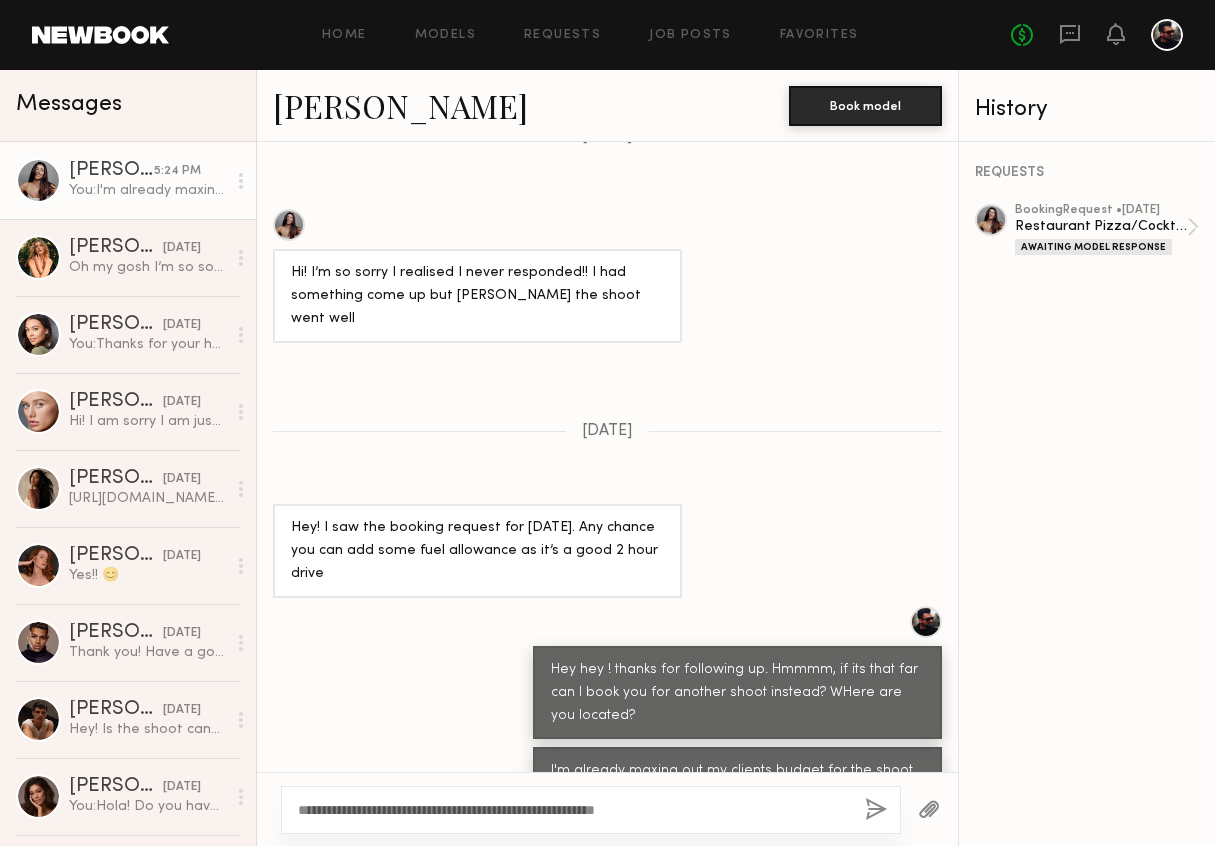 click 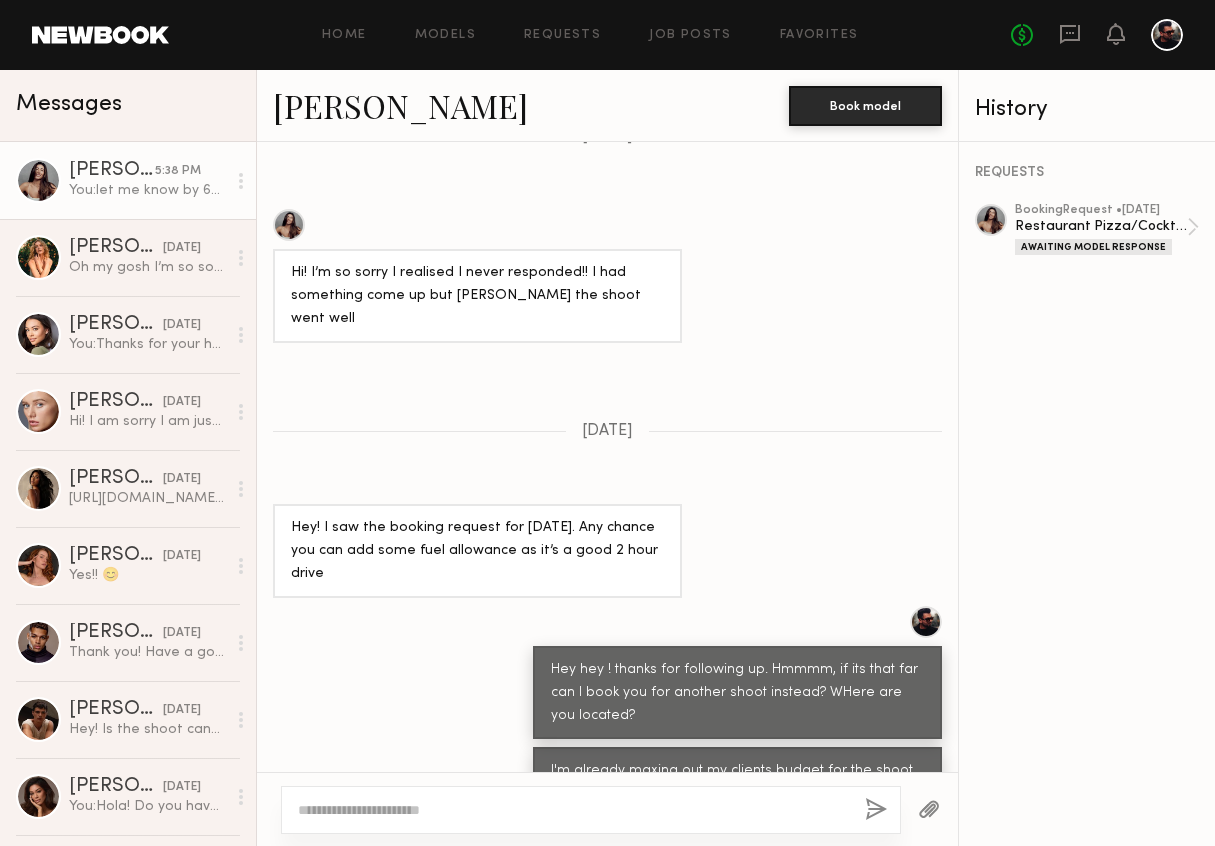 scroll, scrollTop: 1395, scrollLeft: 0, axis: vertical 